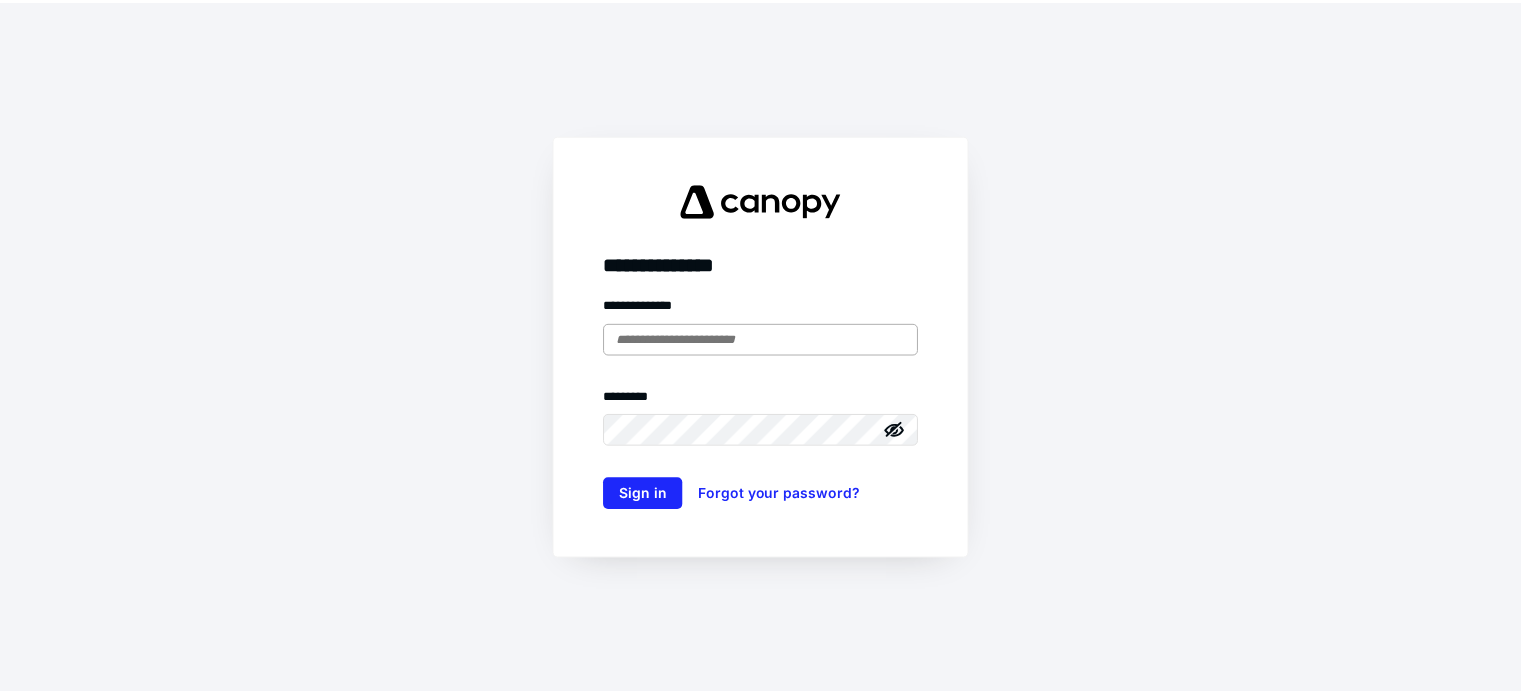 scroll, scrollTop: 0, scrollLeft: 0, axis: both 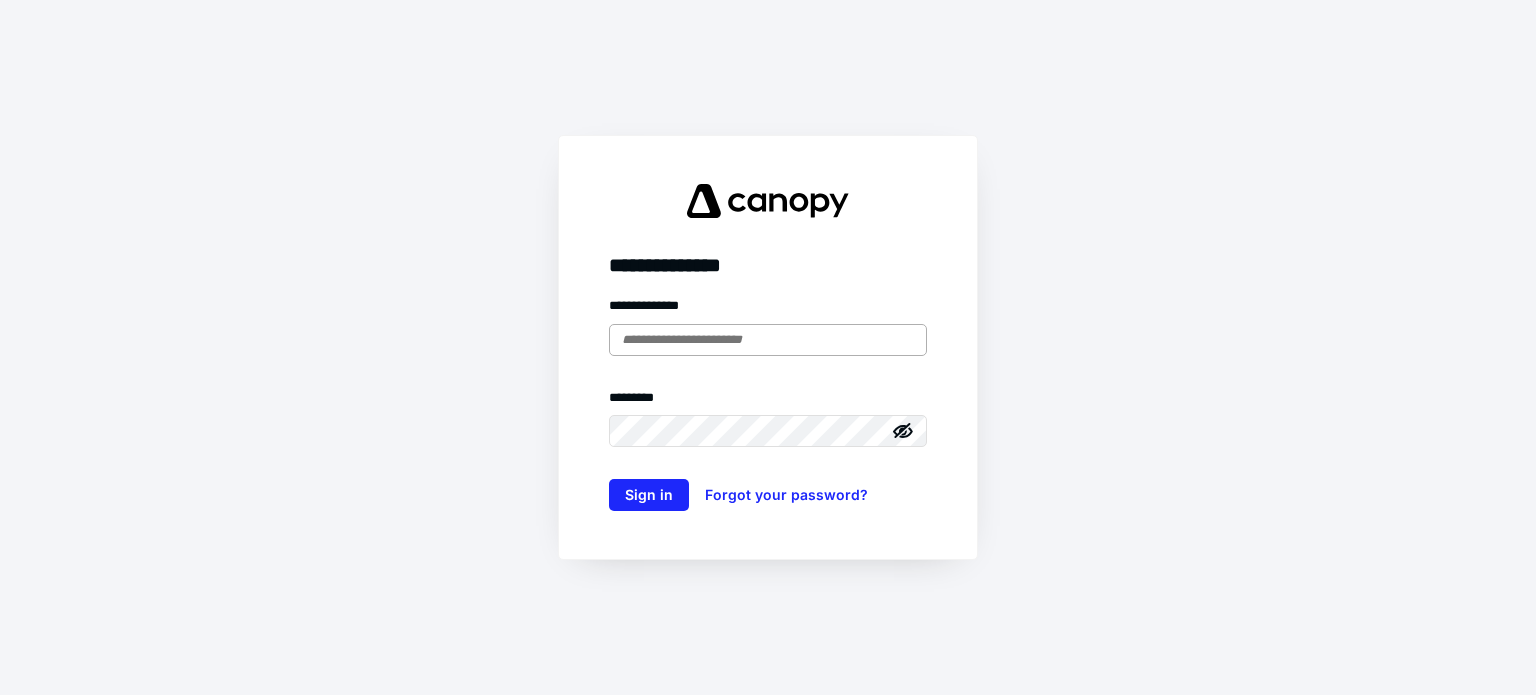 click at bounding box center (768, 340) 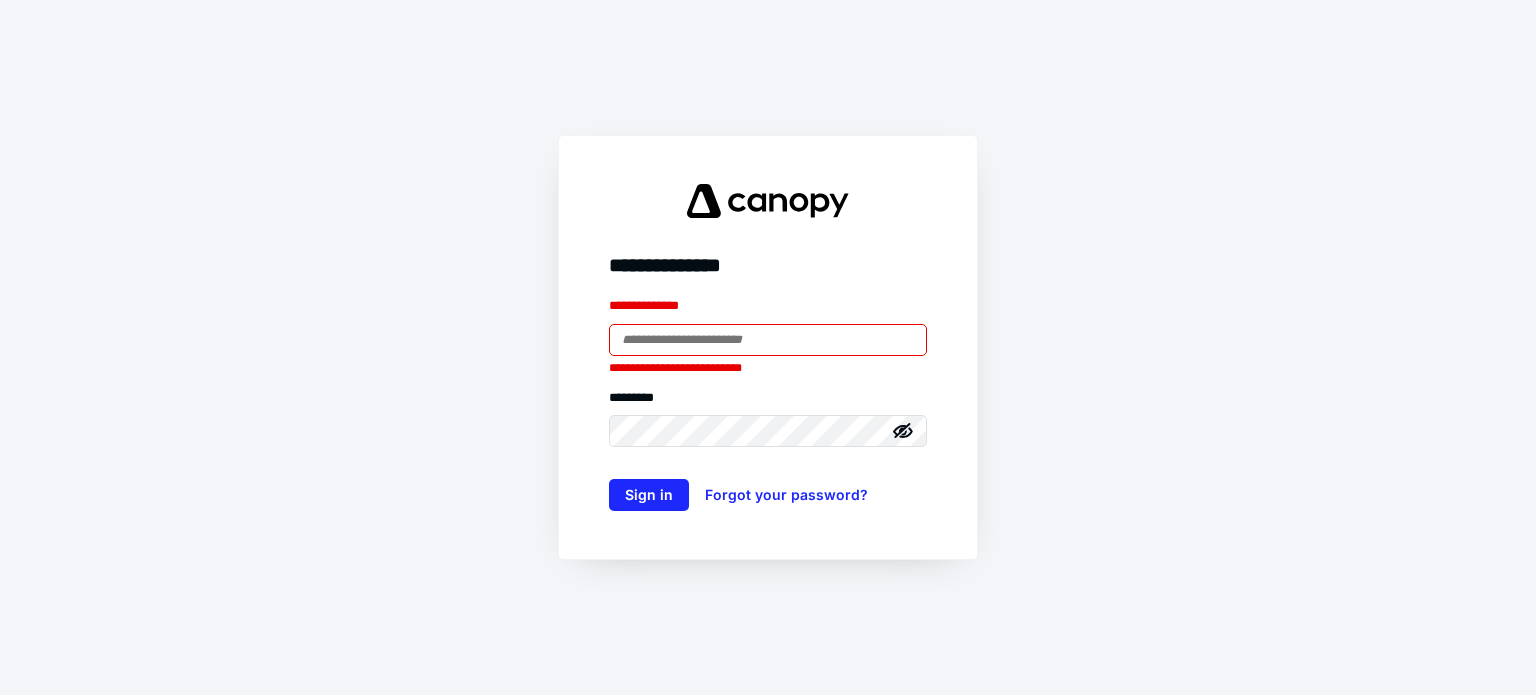 type on "**********" 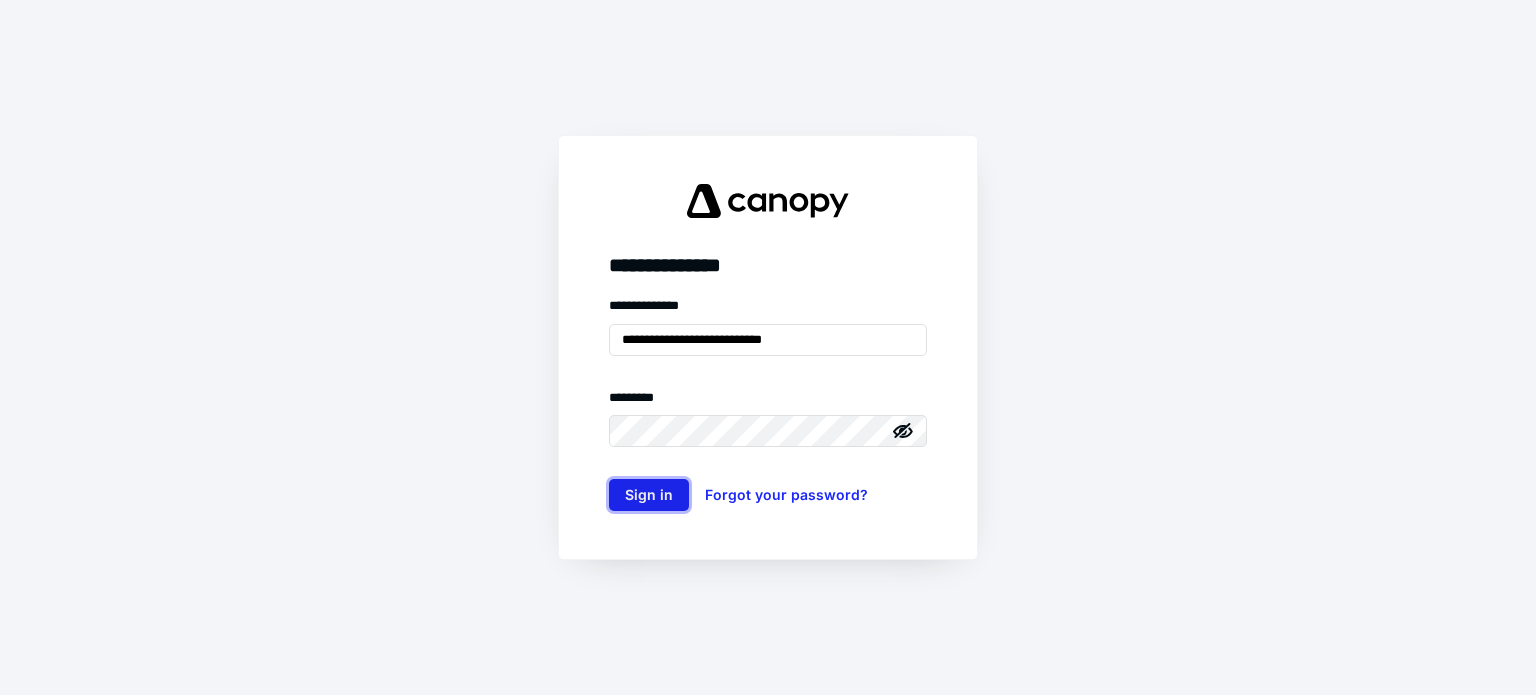 click on "Sign in" at bounding box center [649, 495] 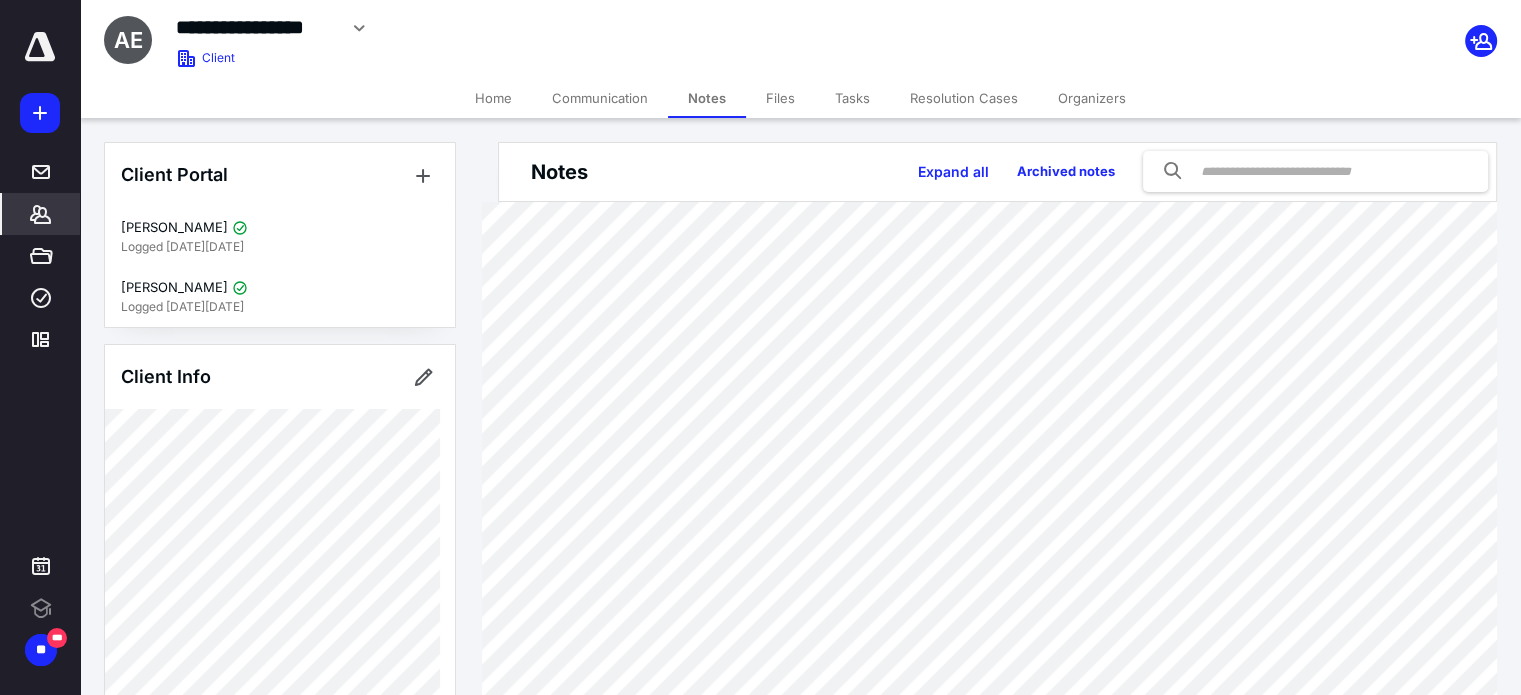 scroll, scrollTop: 0, scrollLeft: 0, axis: both 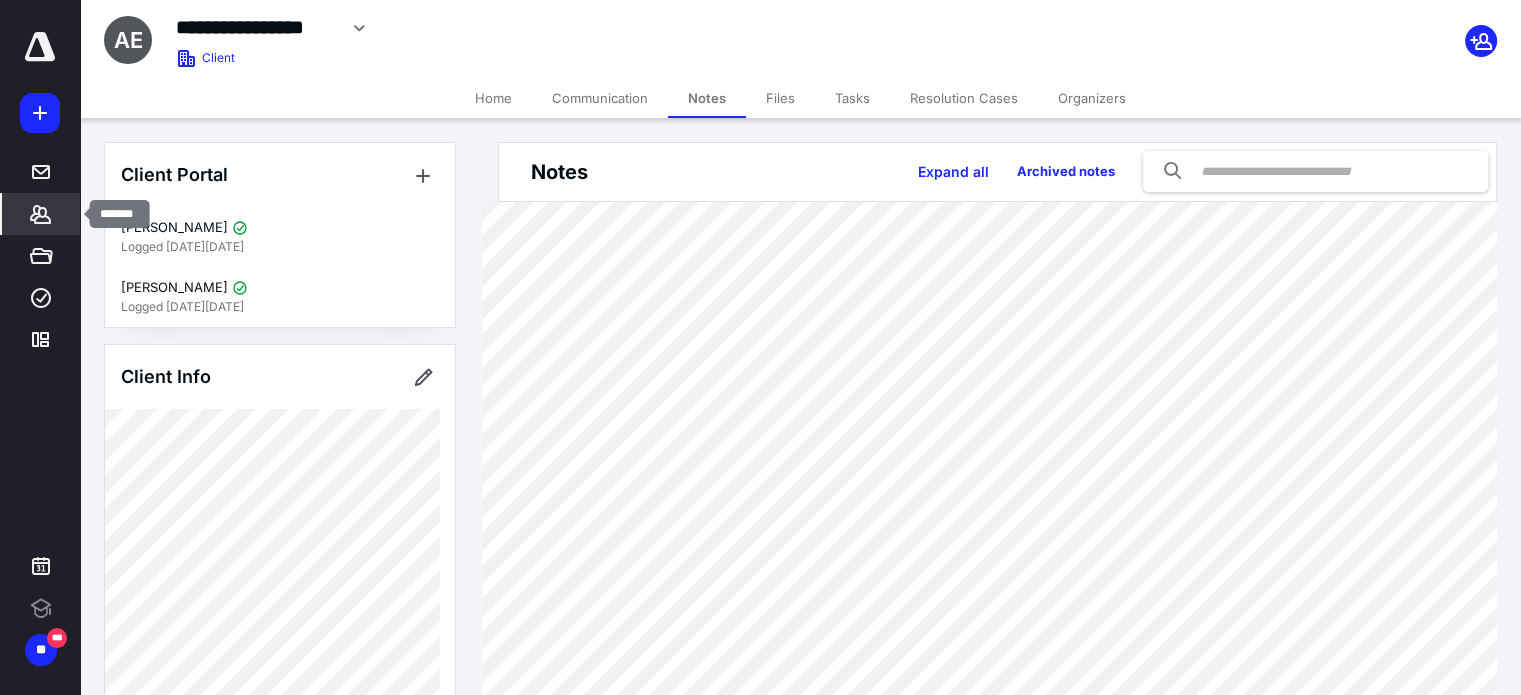 click 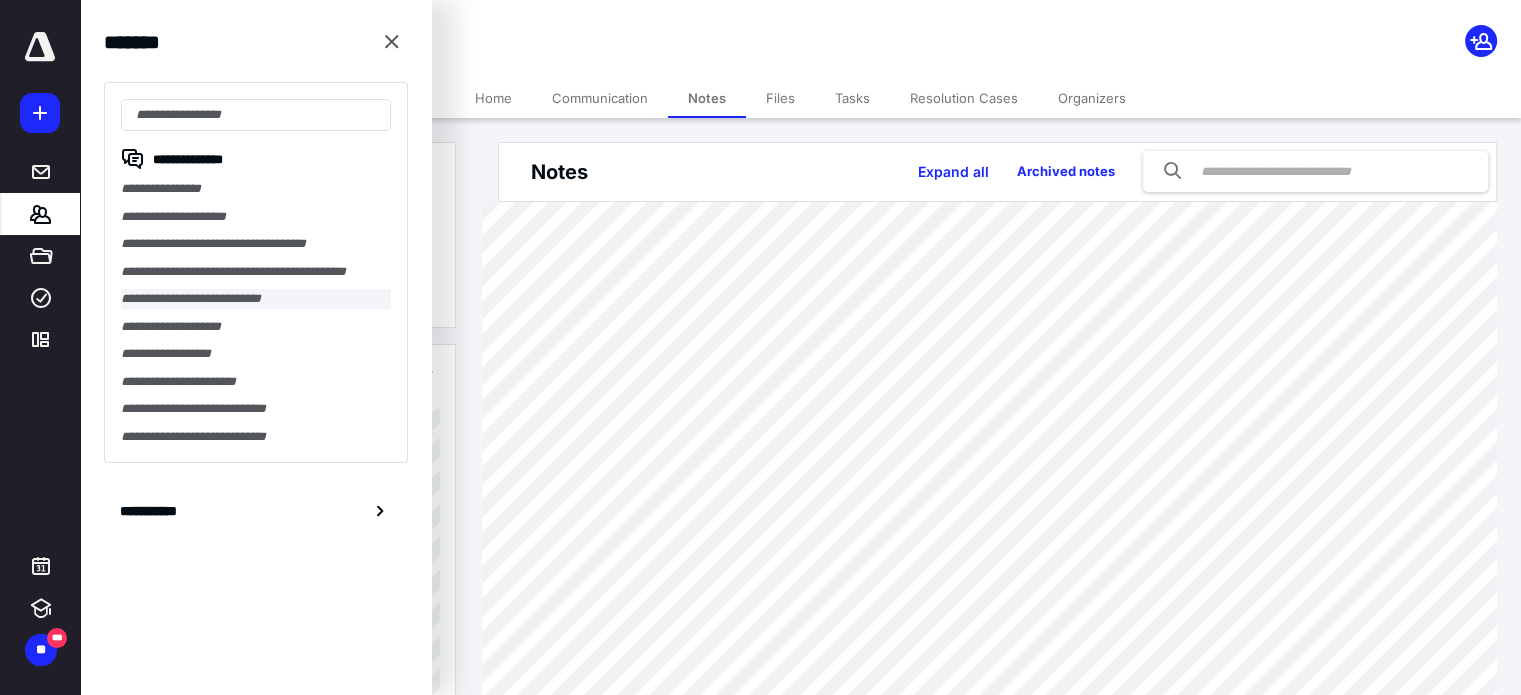 click on "**********" at bounding box center [256, 299] 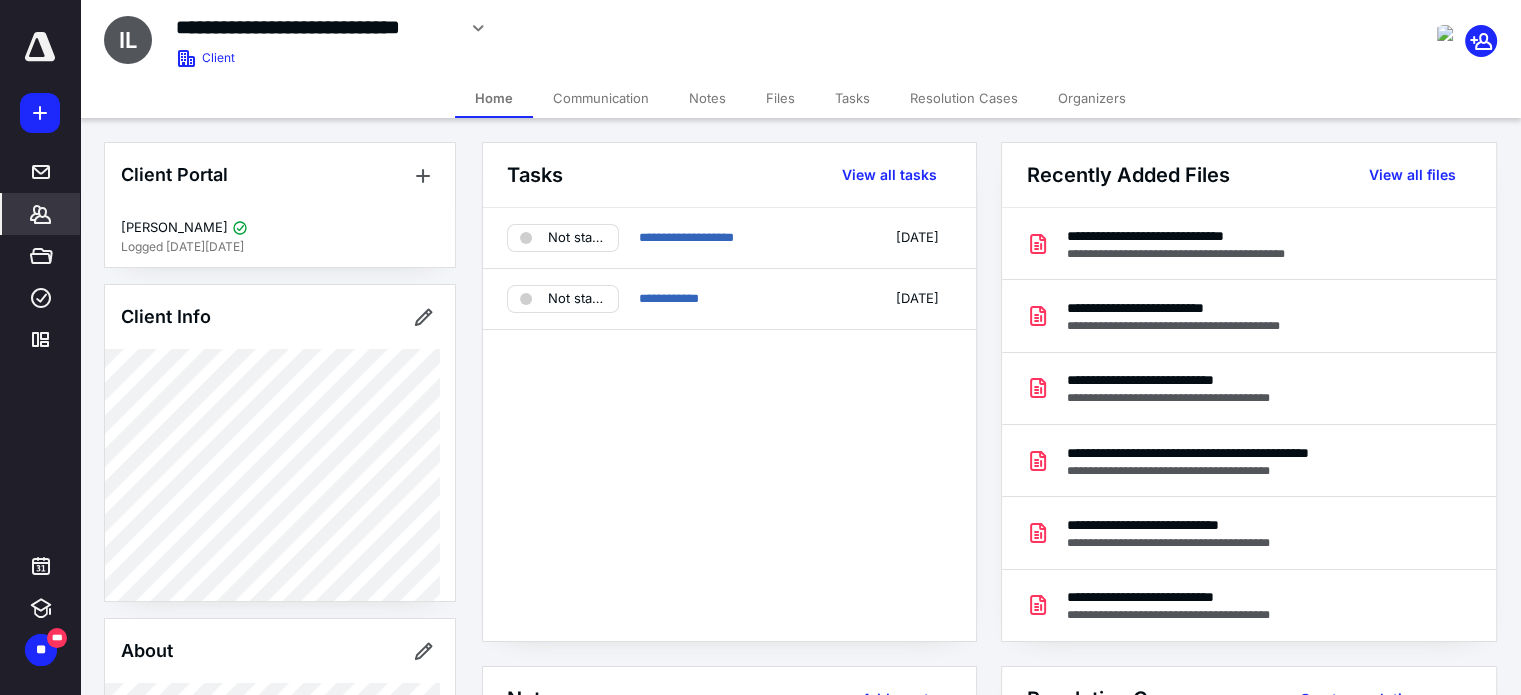 click on "Notes" at bounding box center [707, 98] 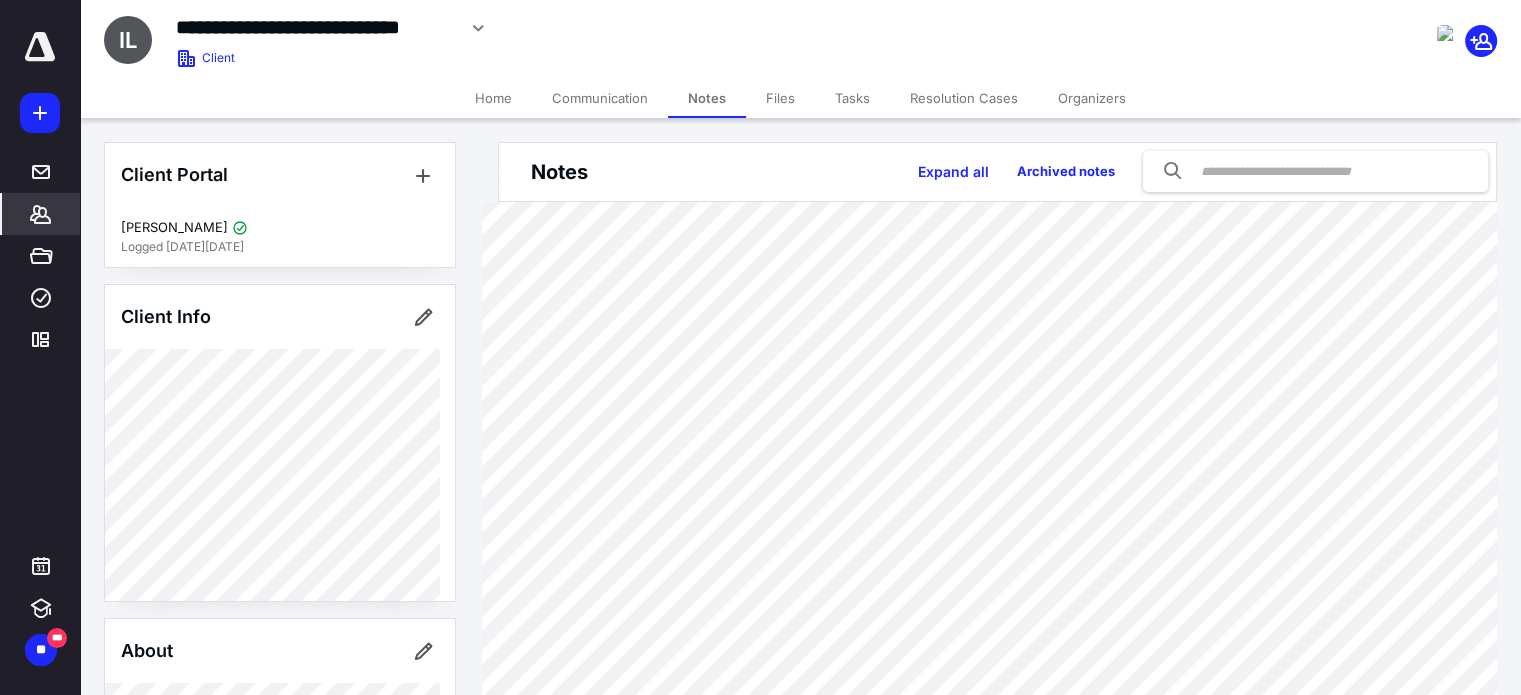 click on "Files" at bounding box center (780, 98) 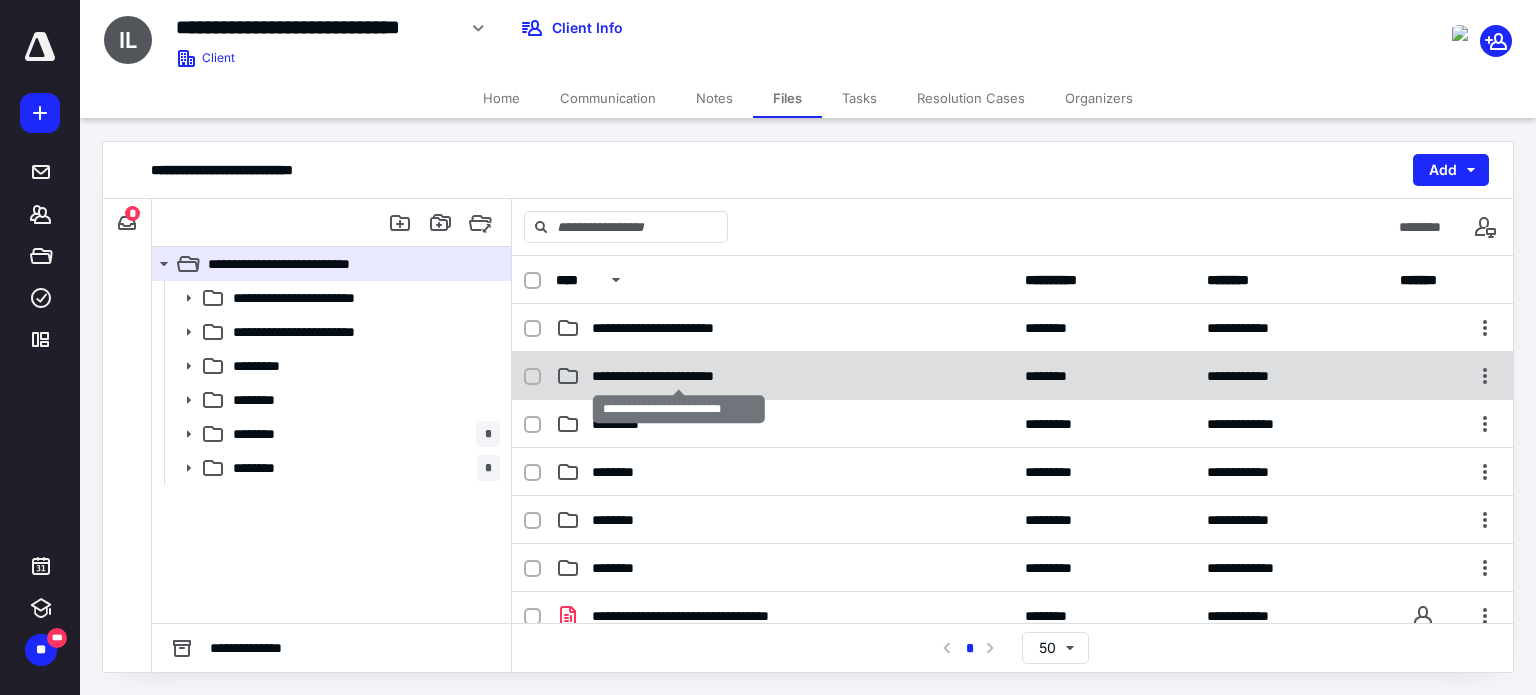 click on "**********" at bounding box center [679, 376] 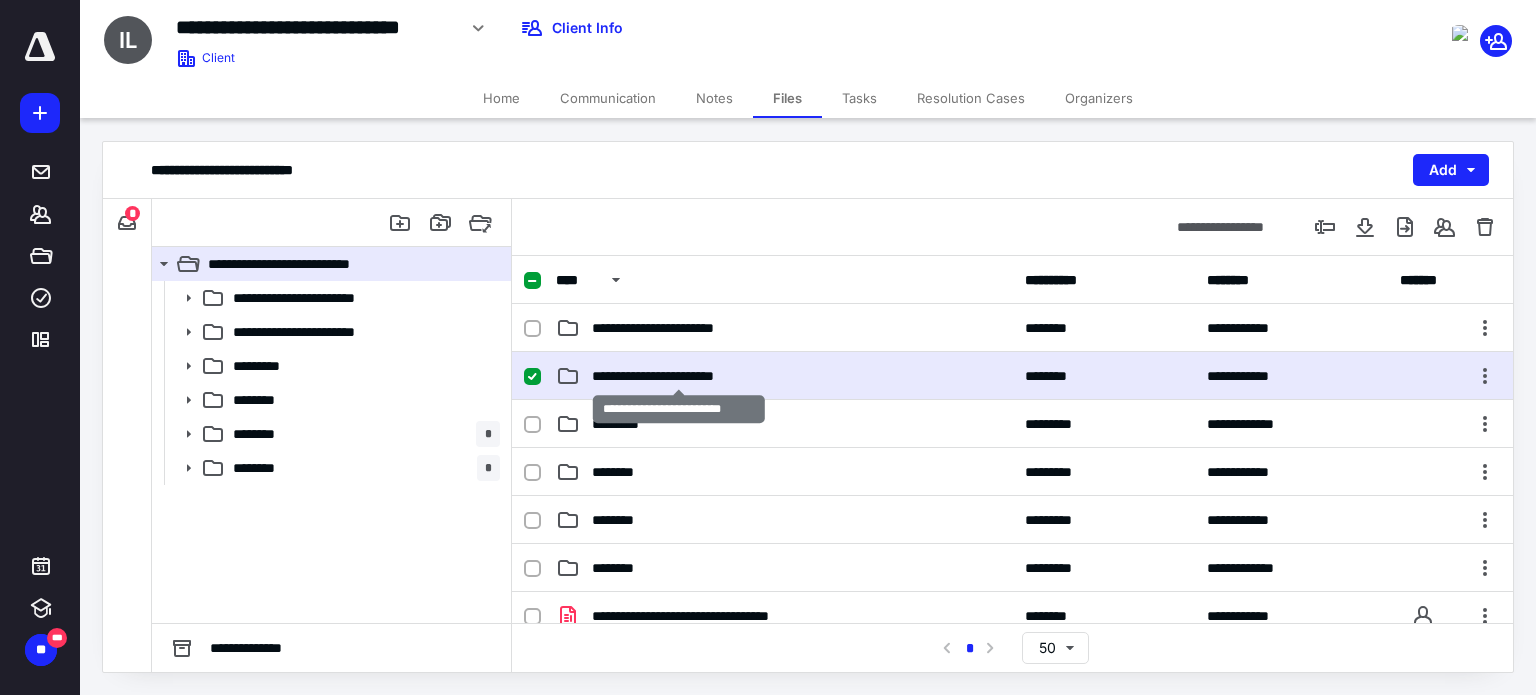 click on "**********" at bounding box center [679, 376] 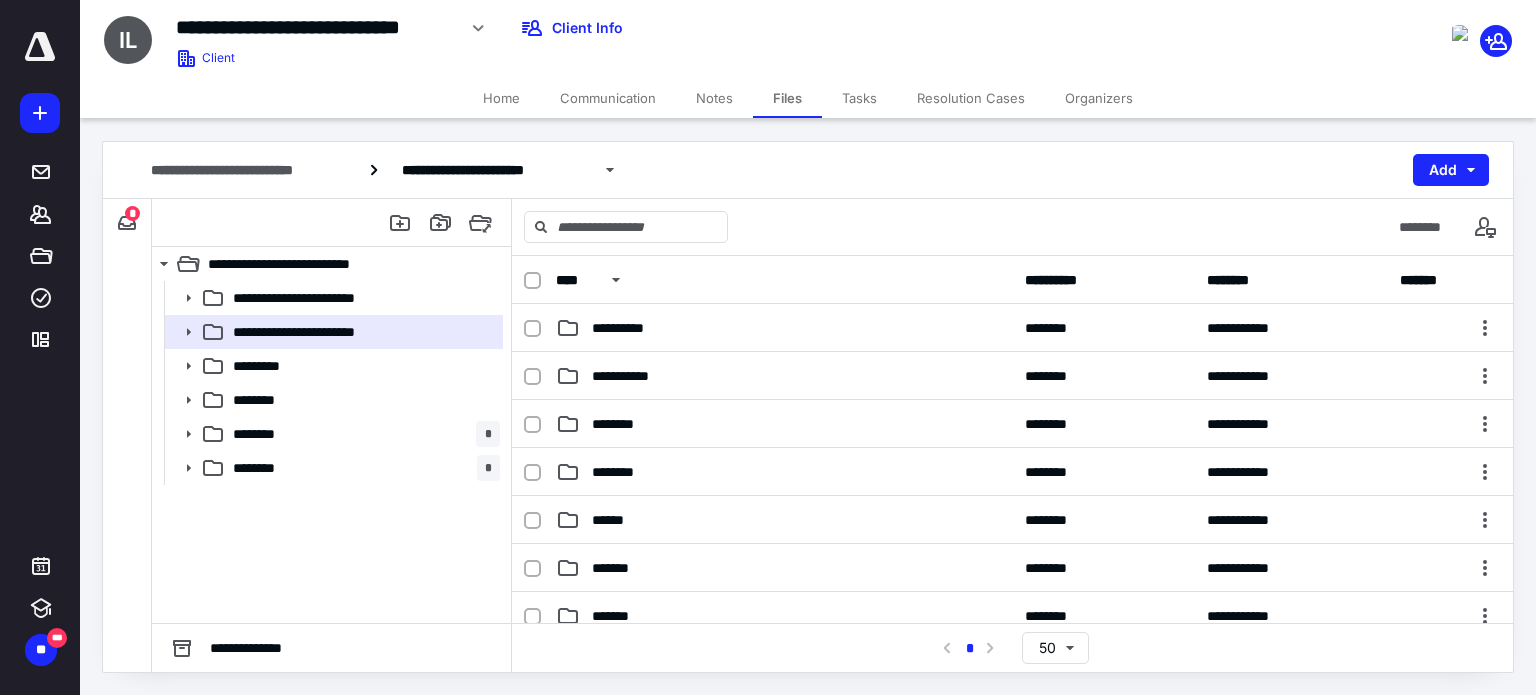 click on "Notes" at bounding box center (714, 98) 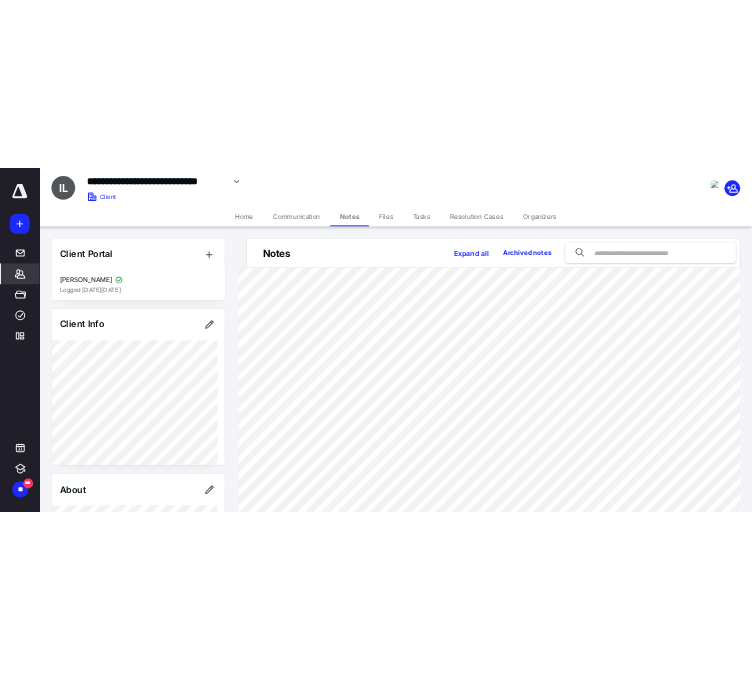 scroll, scrollTop: 236, scrollLeft: 0, axis: vertical 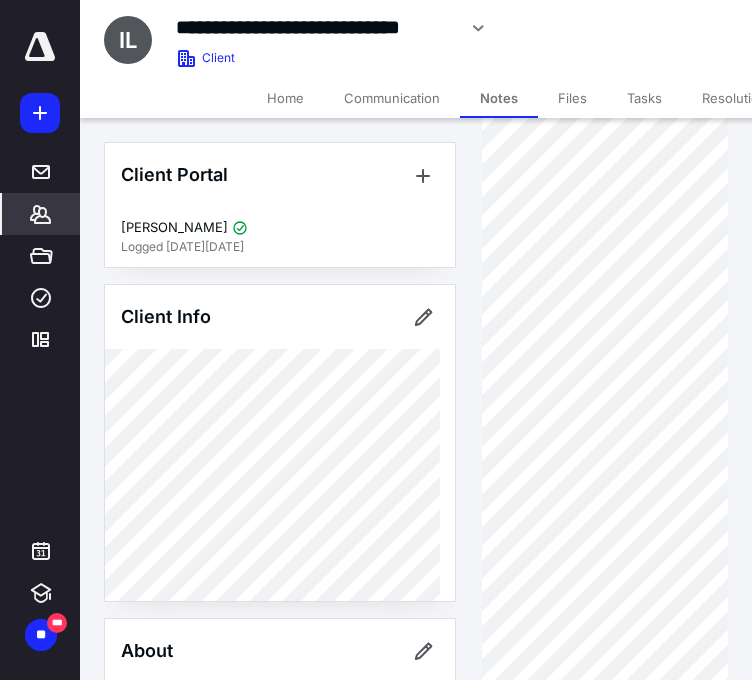 click on "Files" at bounding box center [572, 98] 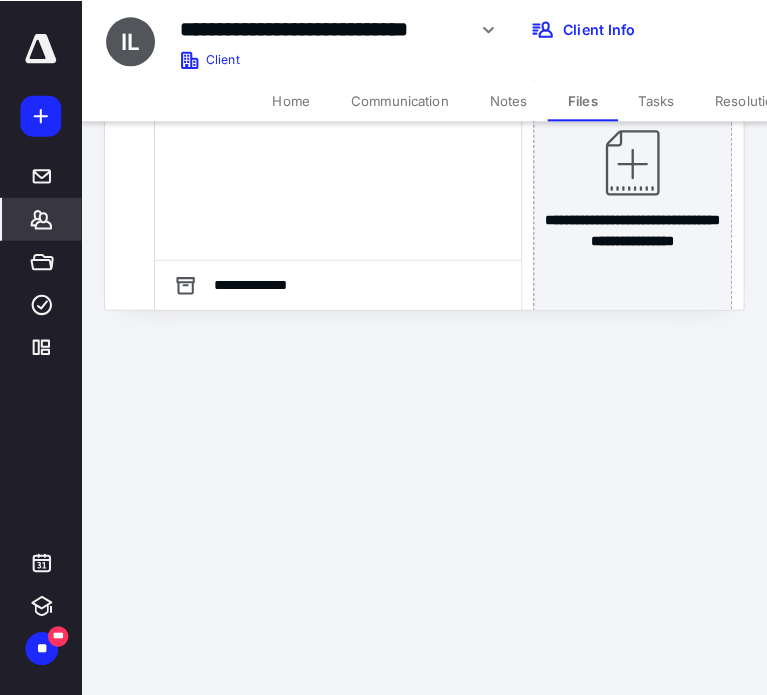 scroll, scrollTop: 0, scrollLeft: 0, axis: both 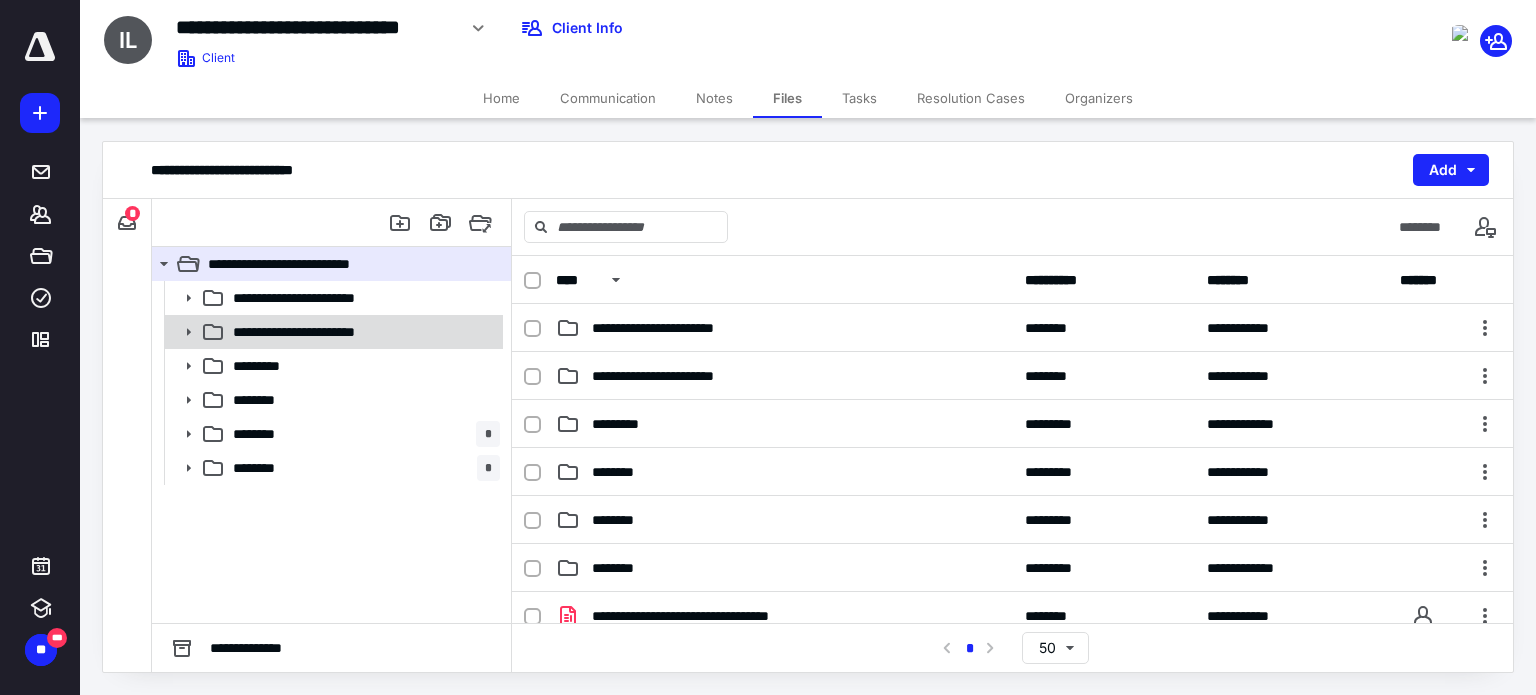 click on "**********" at bounding box center [362, 332] 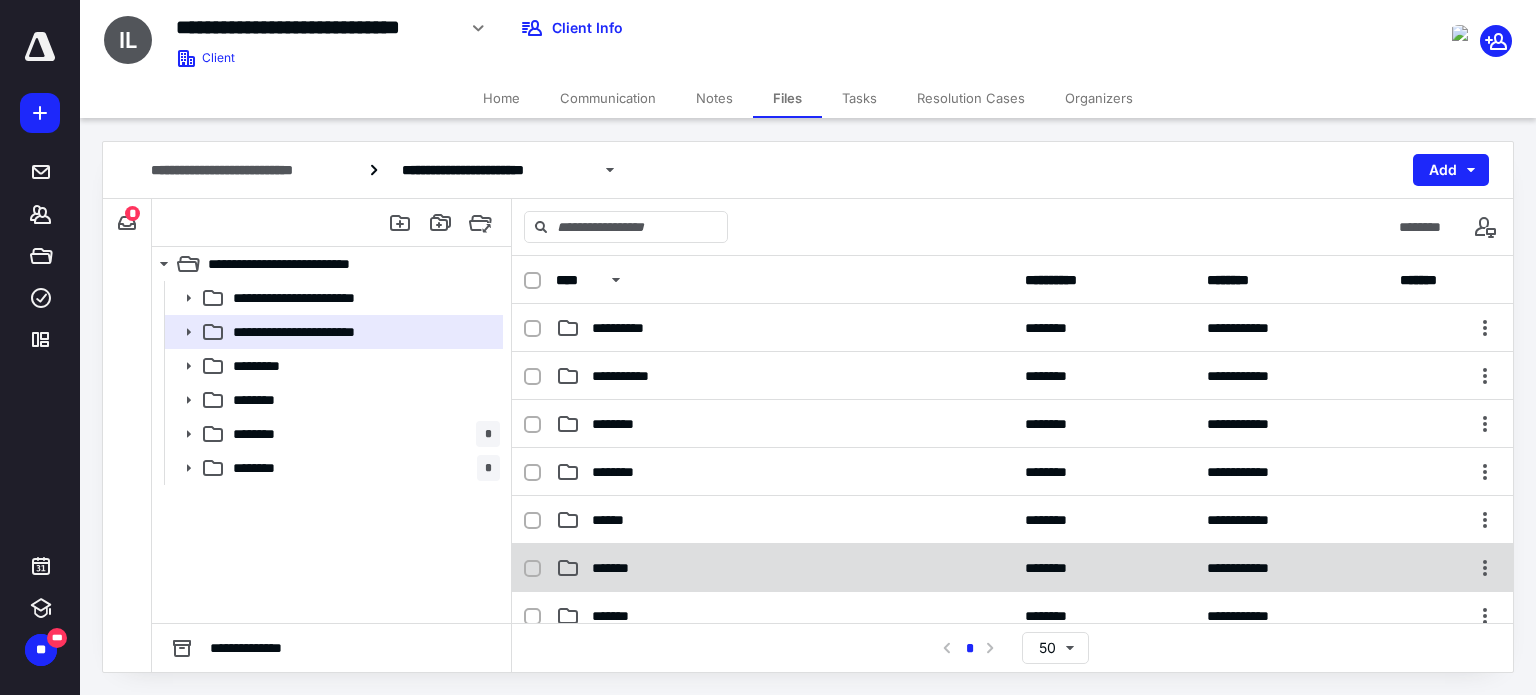 click on "*******" at bounding box center [784, 568] 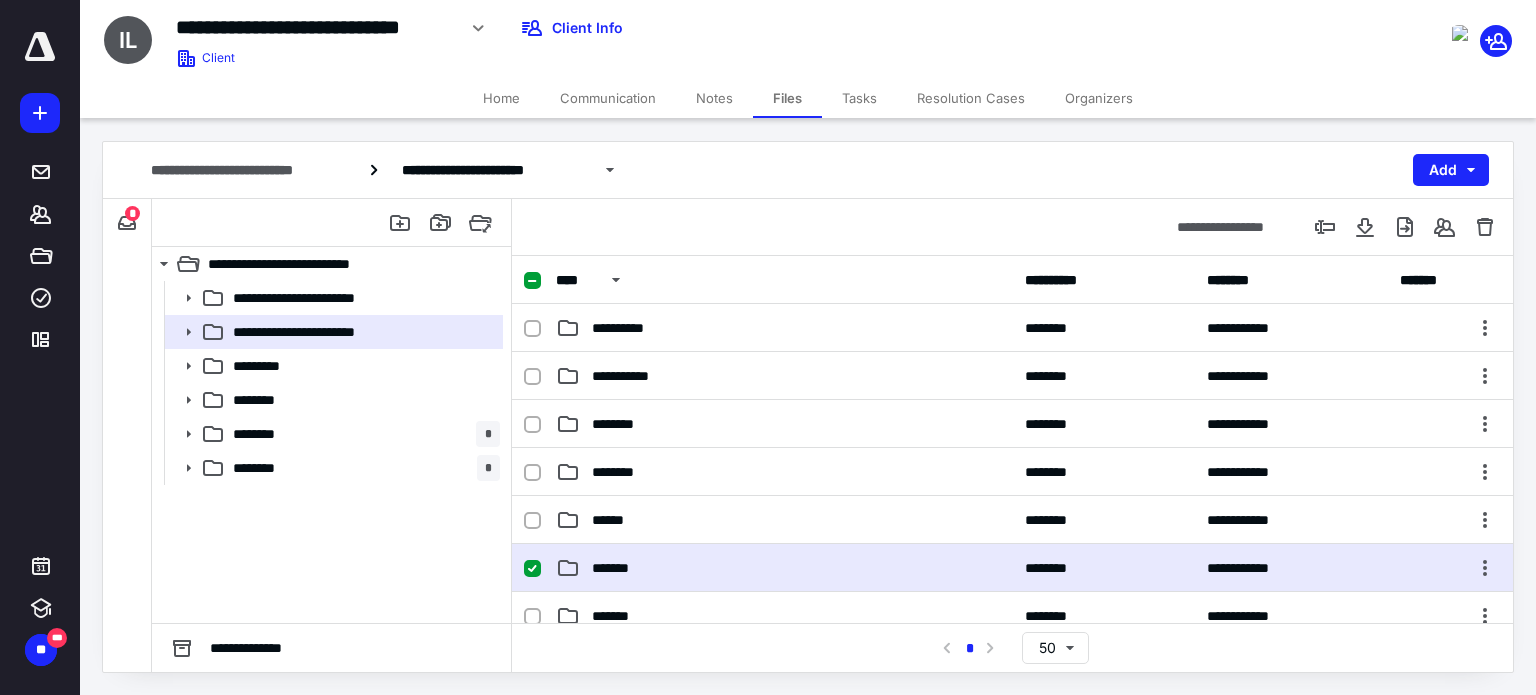 click on "*******" at bounding box center [784, 568] 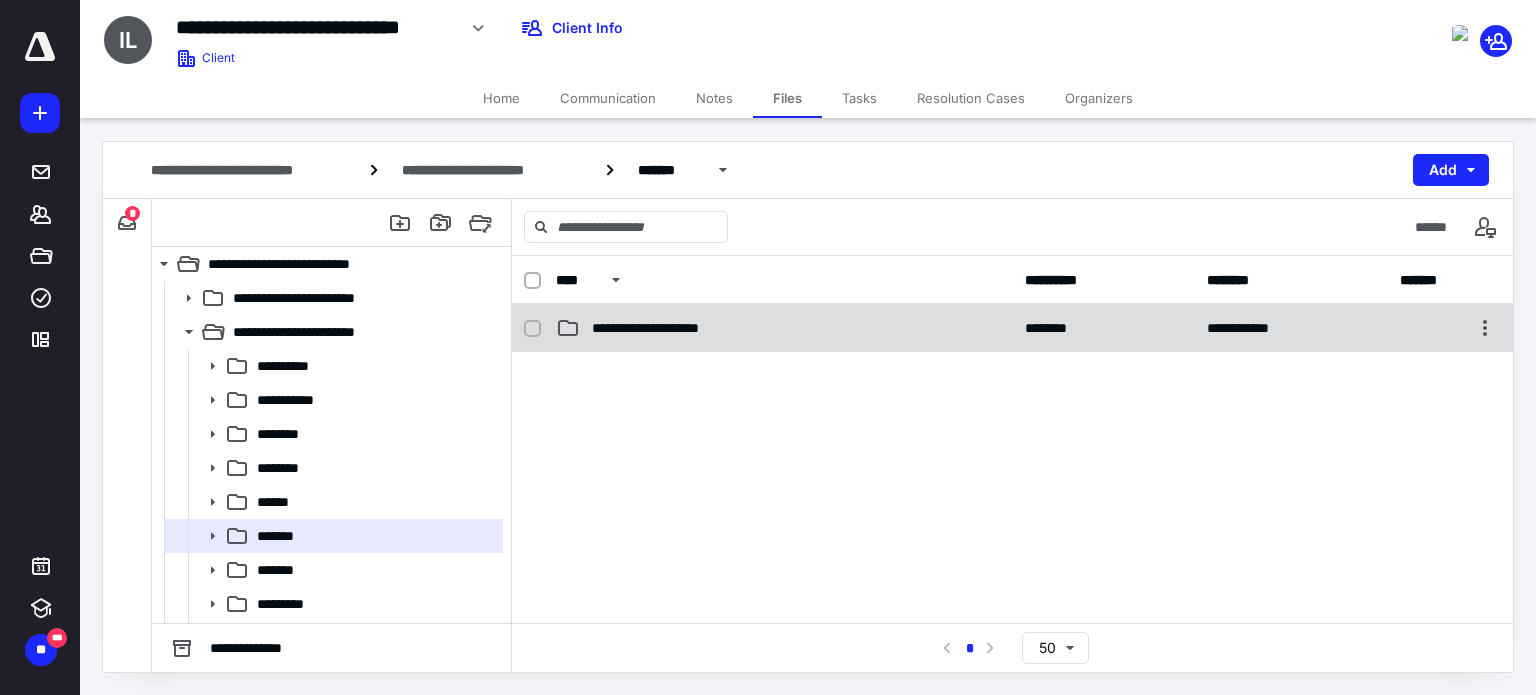 click on "**********" at bounding box center [670, 328] 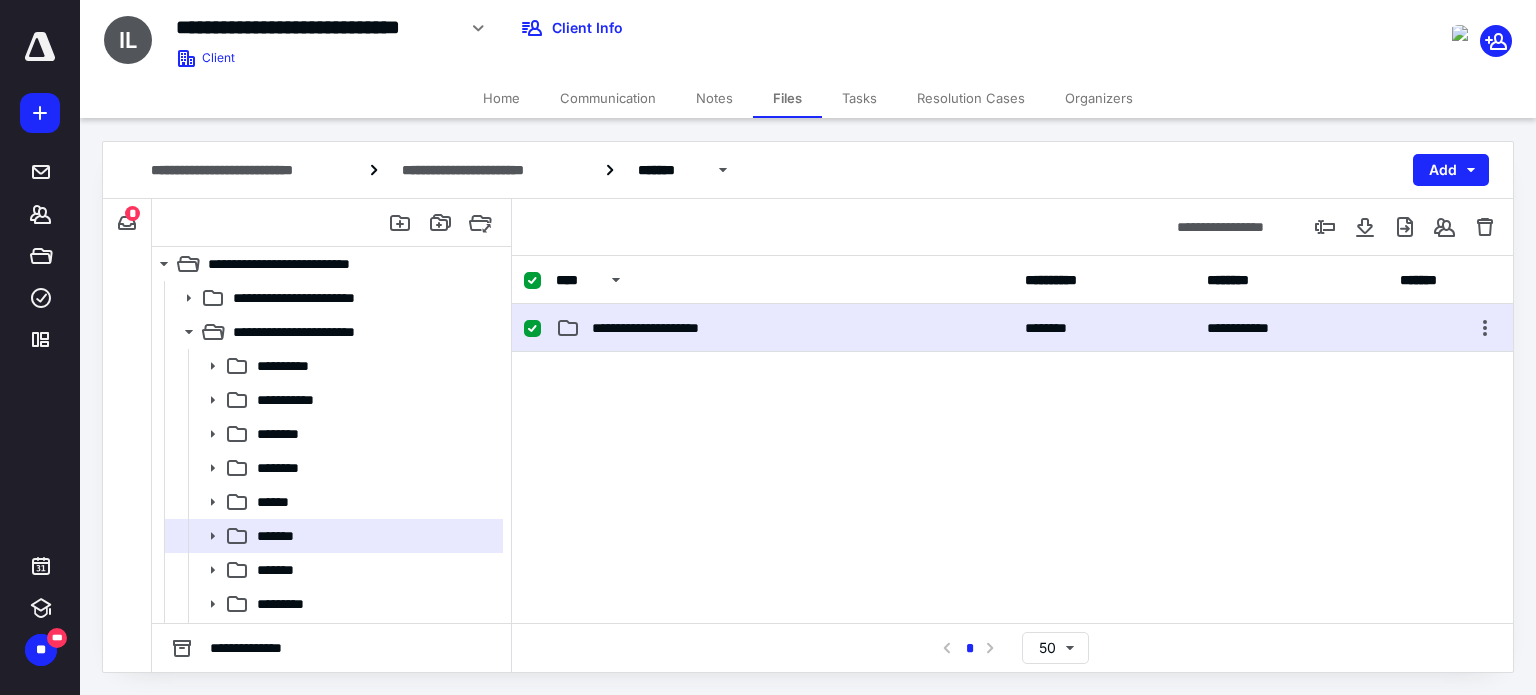click on "**********" at bounding box center [670, 328] 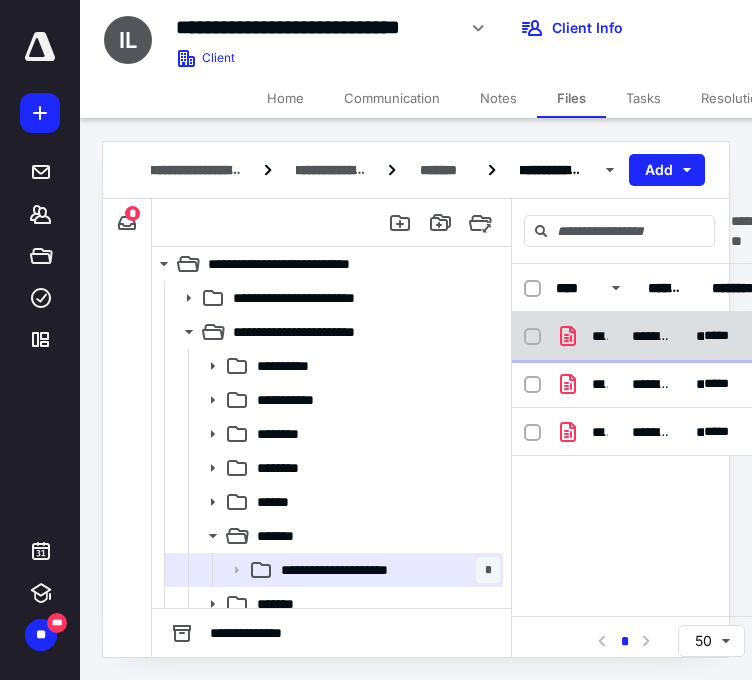 click on "*********" at bounding box center [652, 336] 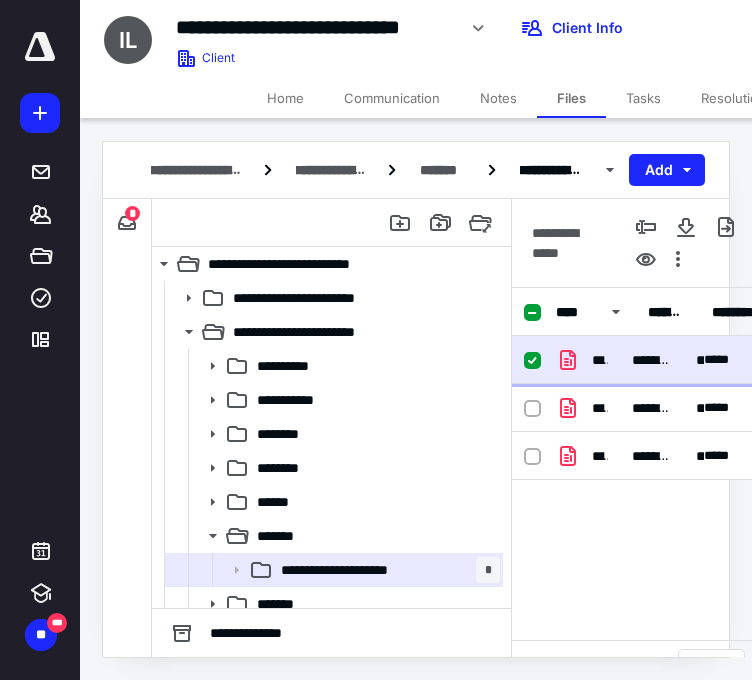 click on "*********" at bounding box center (652, 360) 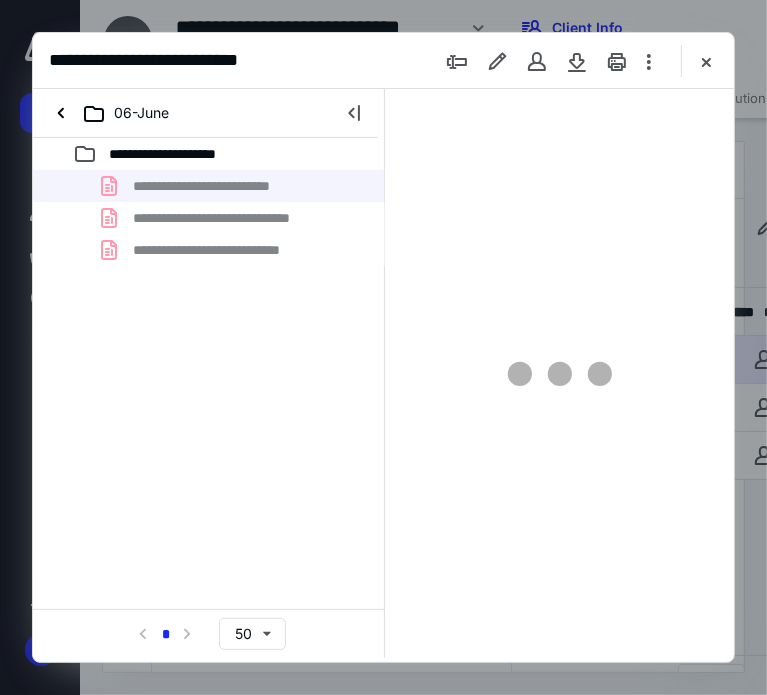 scroll, scrollTop: 0, scrollLeft: 0, axis: both 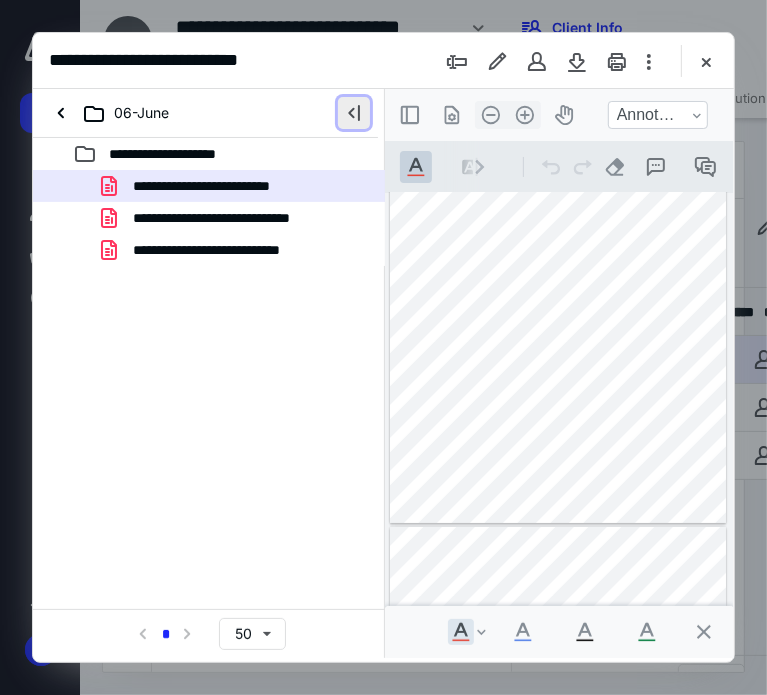click at bounding box center (354, 113) 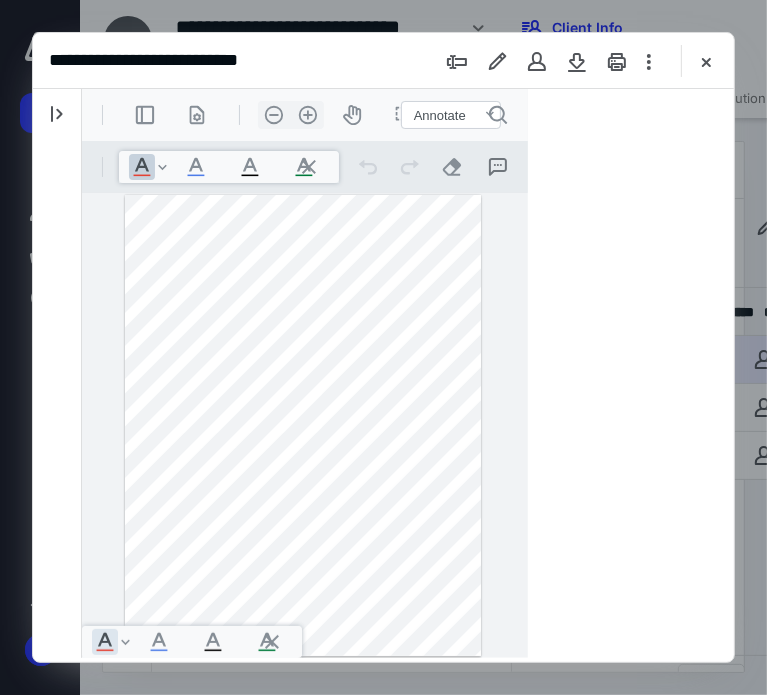 scroll, scrollTop: 0, scrollLeft: 0, axis: both 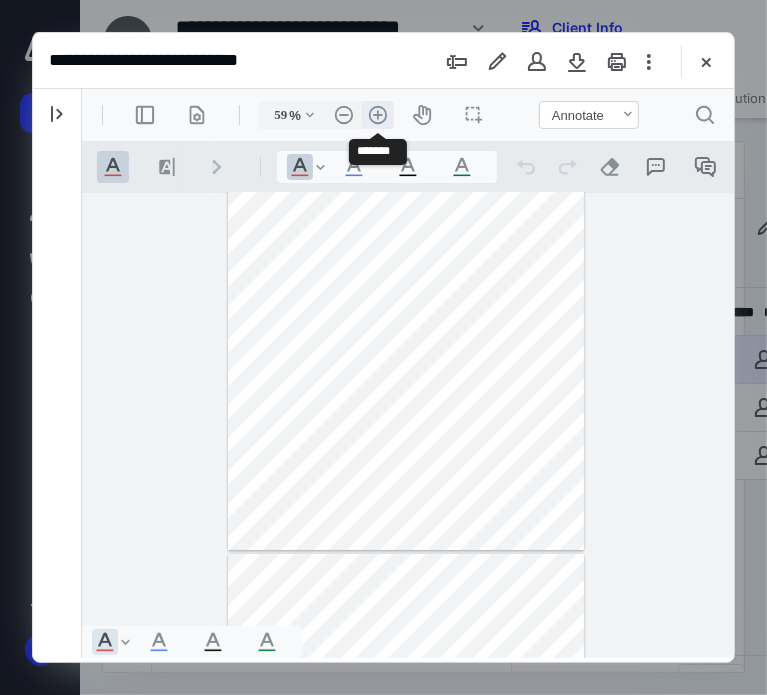 click on ".cls-1{fill:#abb0c4;} icon - header - zoom - in - line" at bounding box center (377, 114) 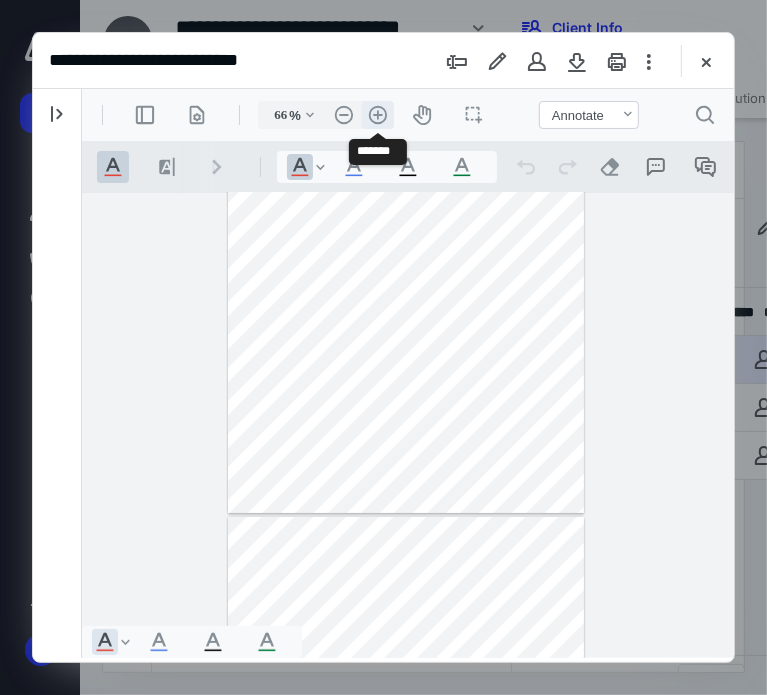 click on ".cls-1{fill:#abb0c4;} icon - header - zoom - in - line" at bounding box center (377, 114) 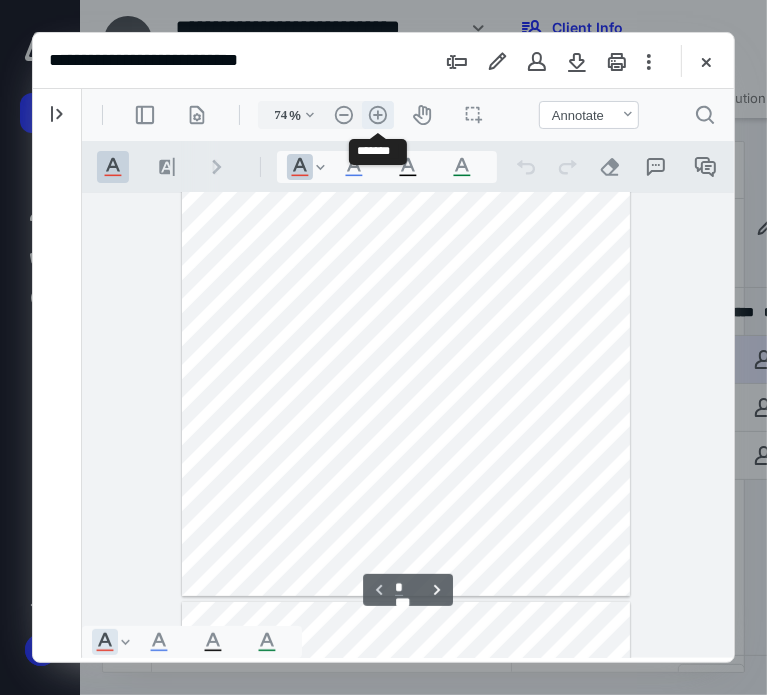 click on ".cls-1{fill:#abb0c4;} icon - header - zoom - in - line" at bounding box center (377, 114) 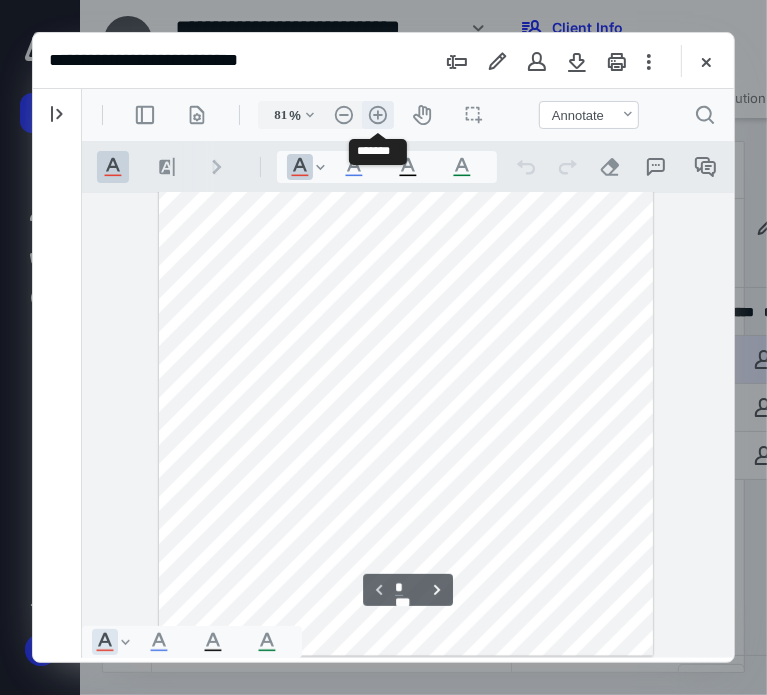 scroll, scrollTop: 216, scrollLeft: 0, axis: vertical 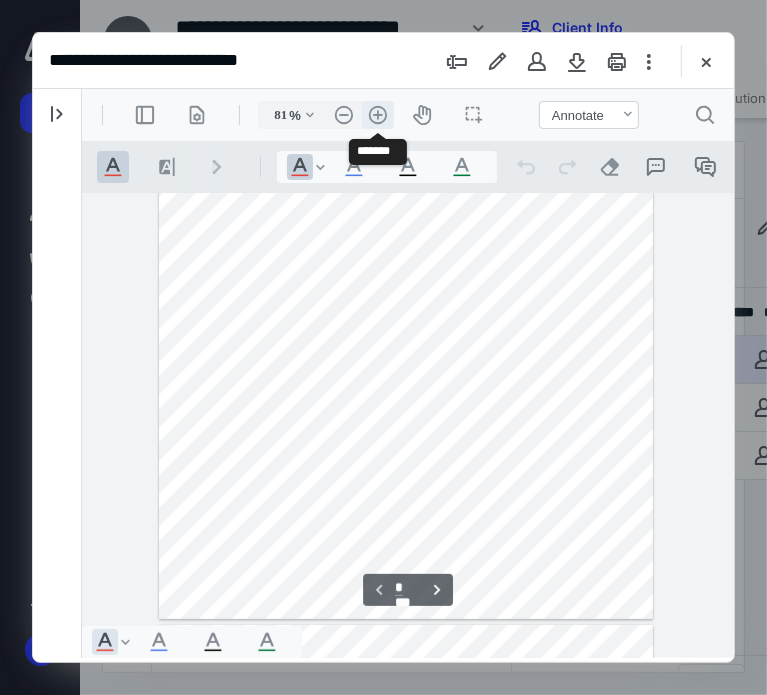click on ".cls-1{fill:#abb0c4;} icon - header - zoom - in - line" at bounding box center [377, 114] 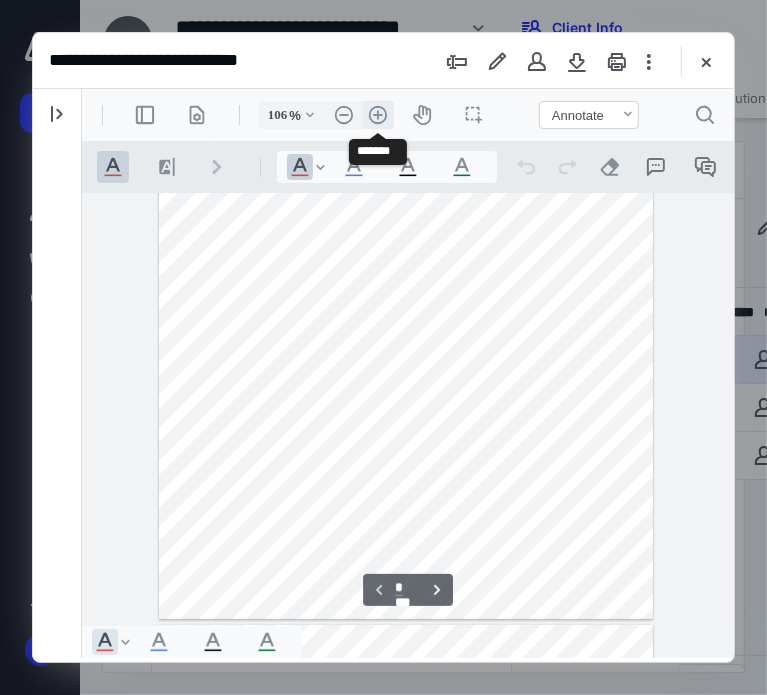 scroll, scrollTop: 340, scrollLeft: 6, axis: both 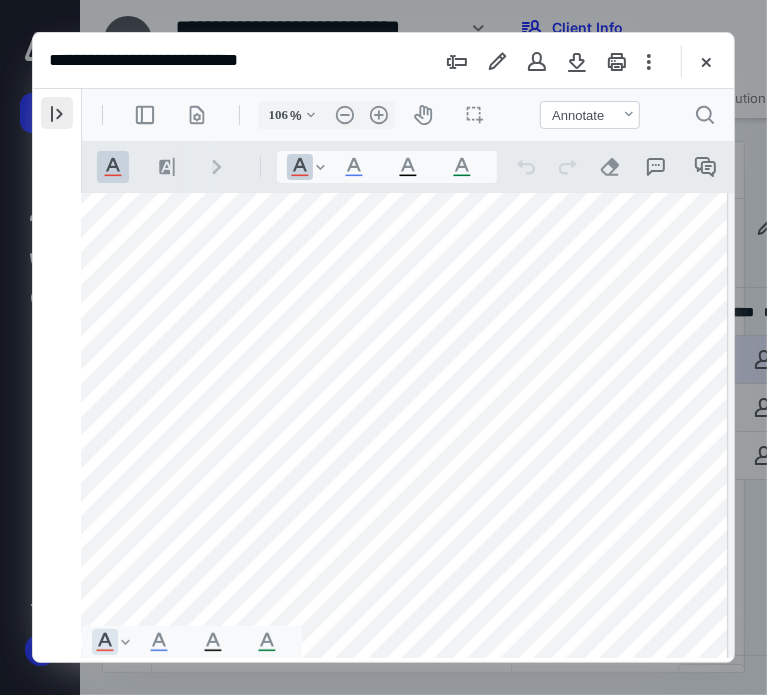 click at bounding box center (57, 113) 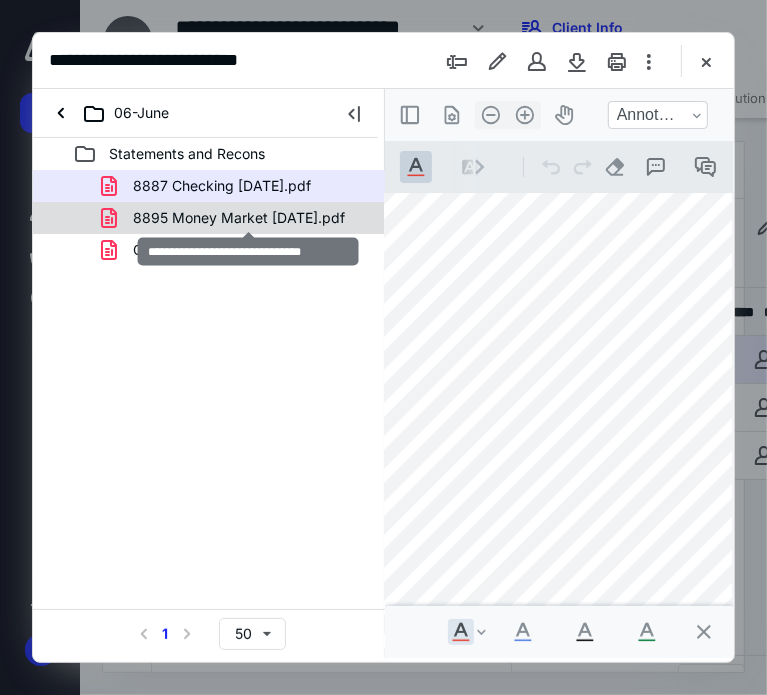 click on "8895 Money Market [DATE].pdf" at bounding box center [239, 218] 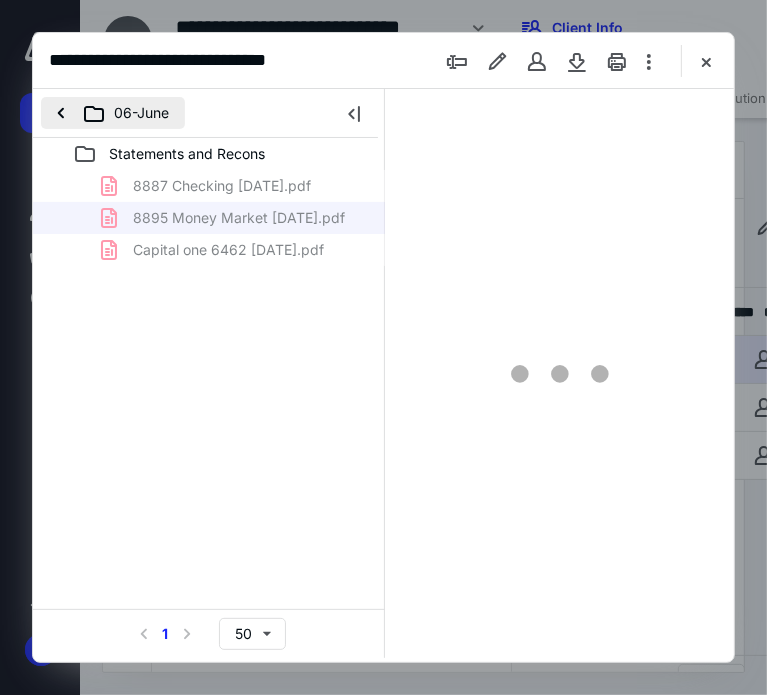 scroll, scrollTop: 106, scrollLeft: 0, axis: vertical 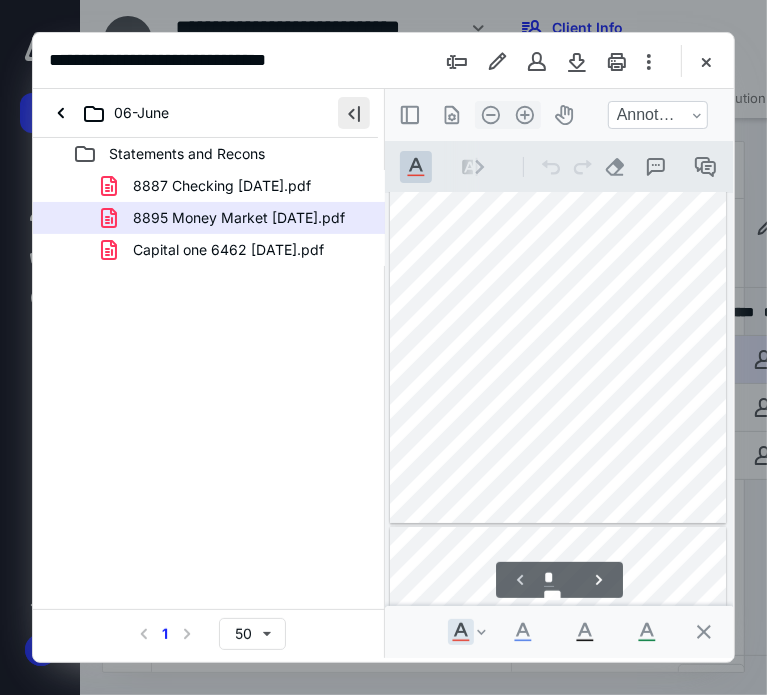 click at bounding box center (354, 113) 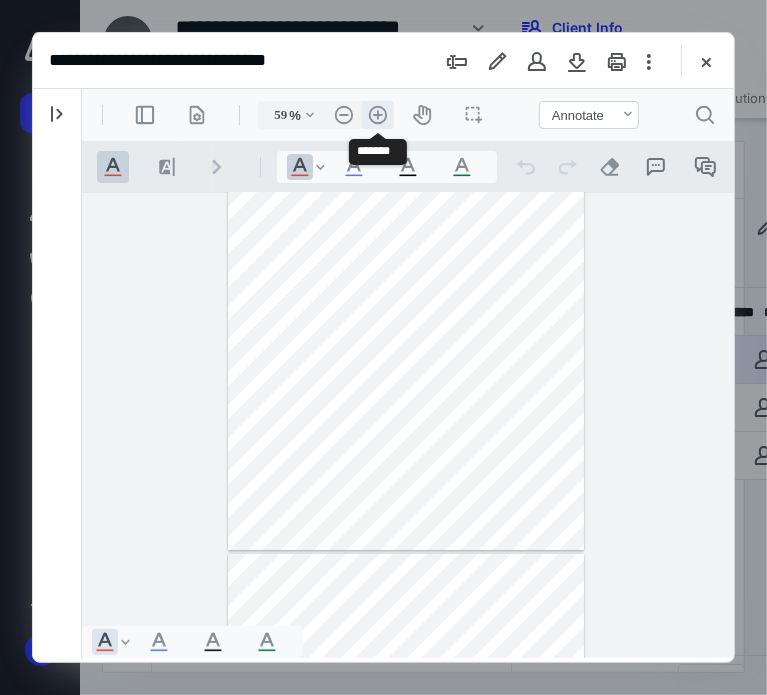 click on ".cls-1{fill:#abb0c4;} icon - header - zoom - in - line" at bounding box center (377, 114) 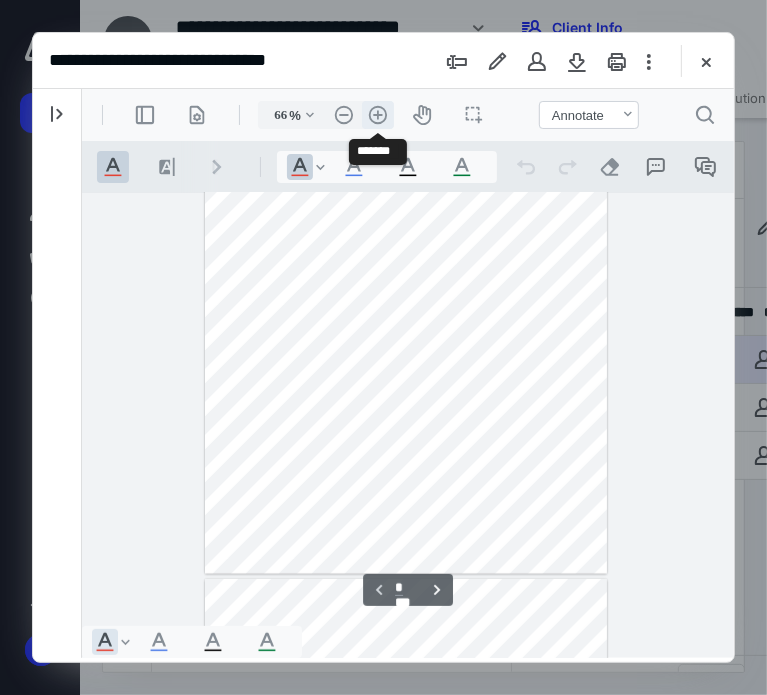 click on ".cls-1{fill:#abb0c4;} icon - header - zoom - in - line" at bounding box center (377, 114) 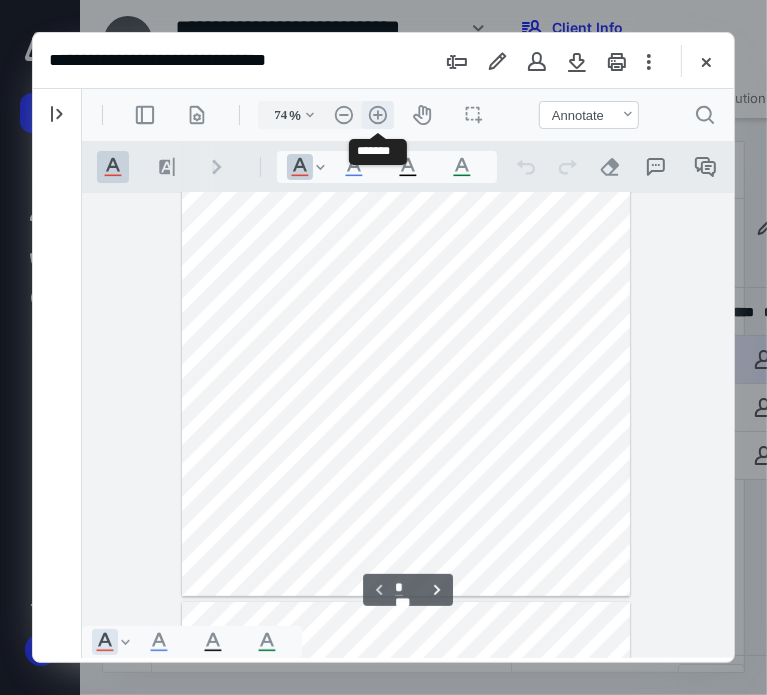 click on ".cls-1{fill:#abb0c4;} icon - header - zoom - in - line" at bounding box center [377, 114] 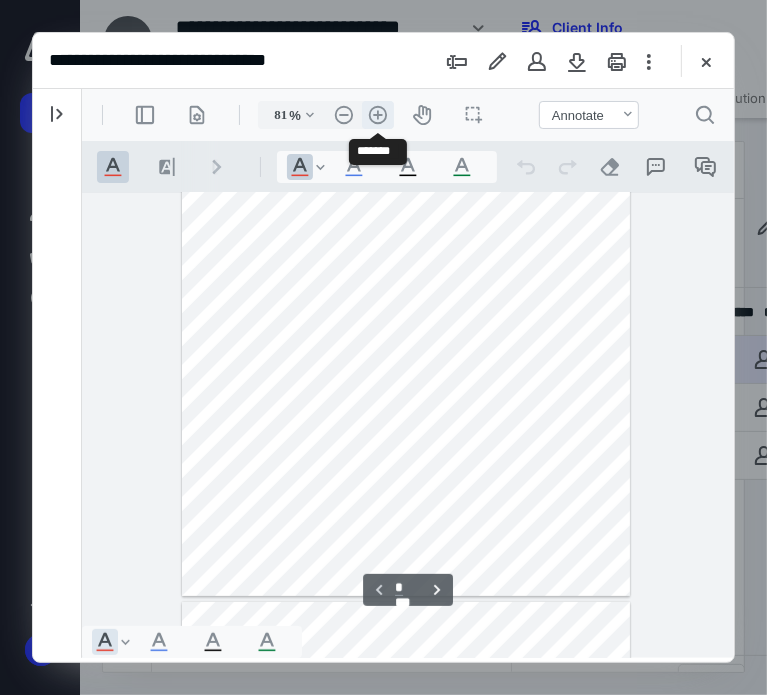 scroll, scrollTop: 216, scrollLeft: 0, axis: vertical 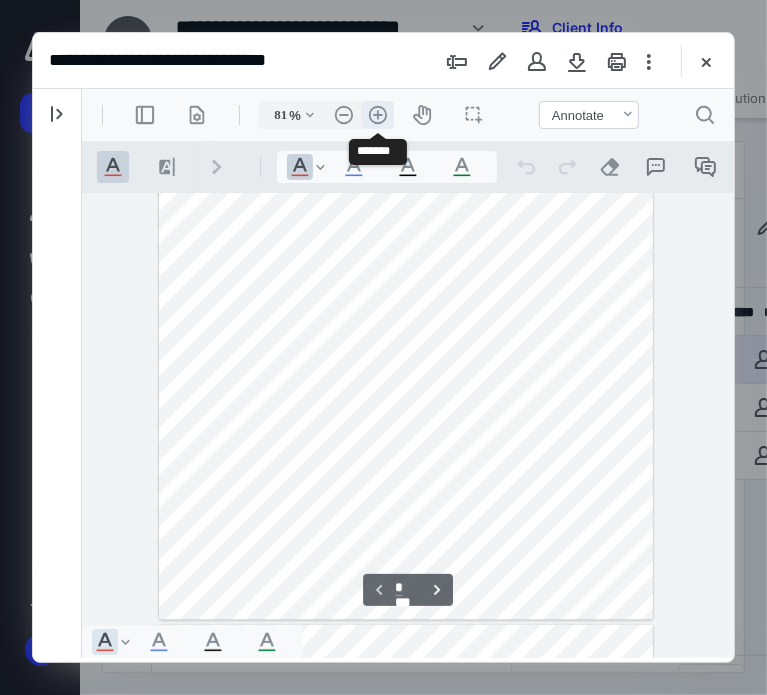 click on ".cls-1{fill:#abb0c4;} icon - header - zoom - in - line" at bounding box center [377, 114] 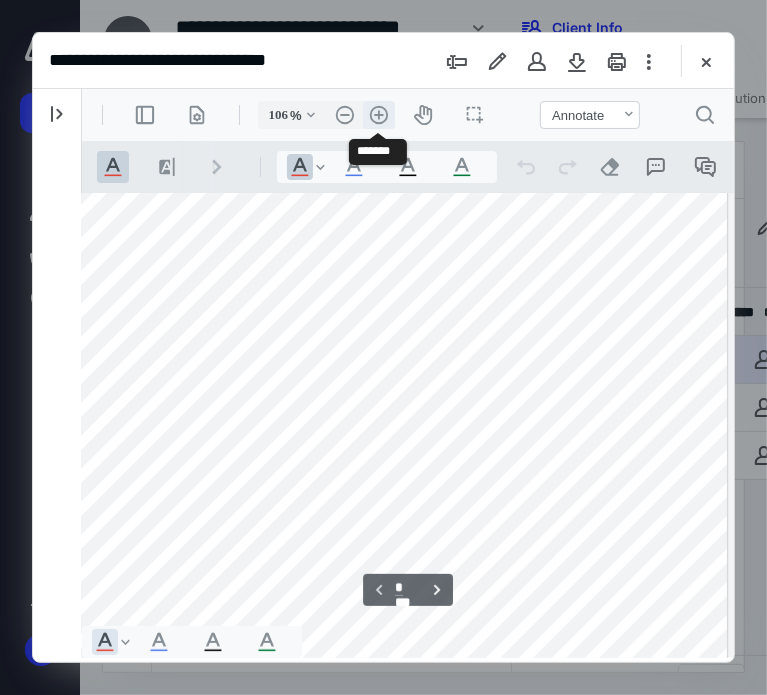 click on ".cls-1{fill:#abb0c4;} icon - header - zoom - in - line" at bounding box center [378, 114] 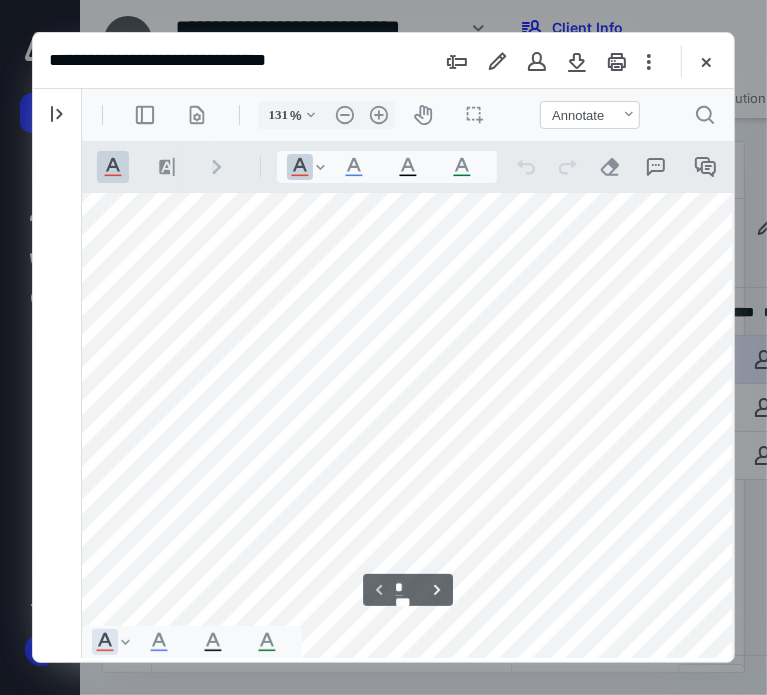scroll, scrollTop: 463, scrollLeft: 167, axis: both 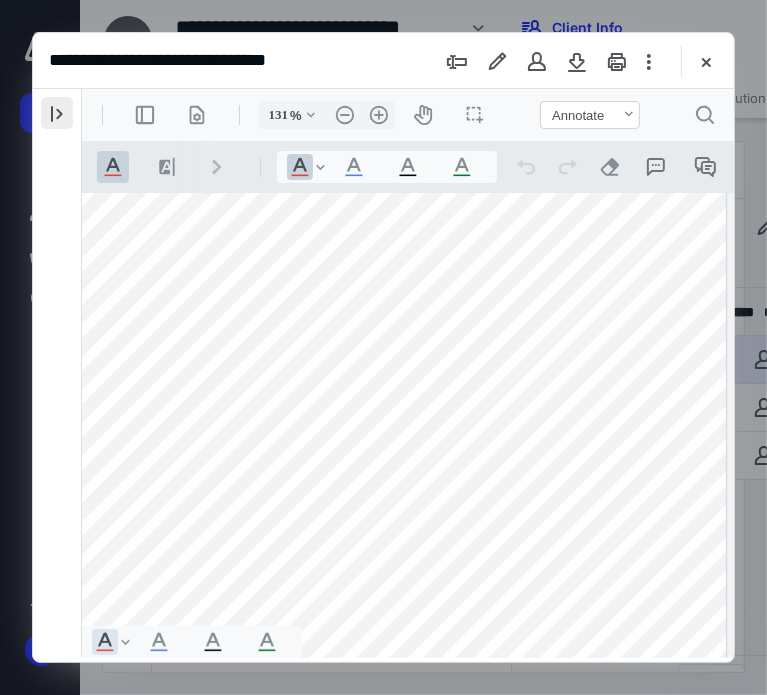 click at bounding box center [57, 113] 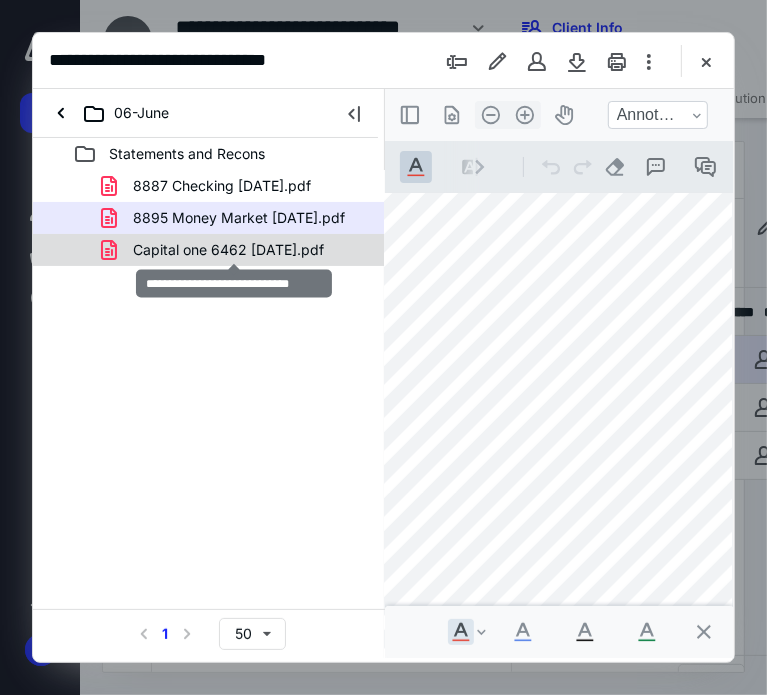 click on "Capital one 6462 [DATE].pdf" at bounding box center (228, 250) 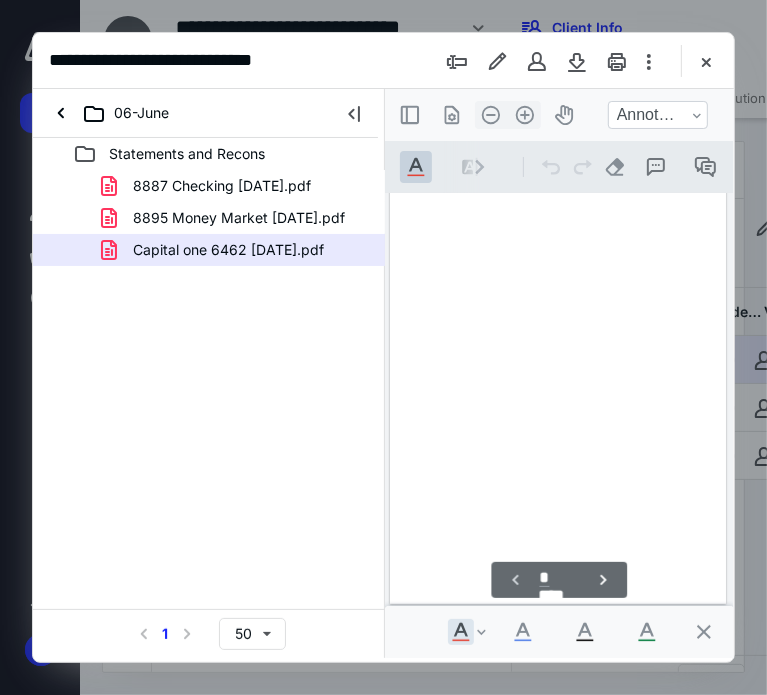 scroll, scrollTop: 106, scrollLeft: 0, axis: vertical 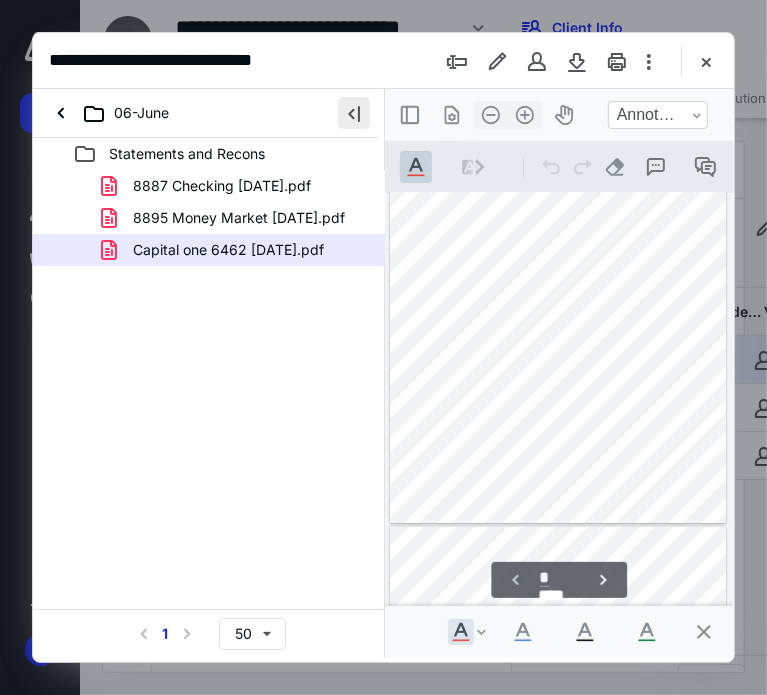 click at bounding box center (354, 113) 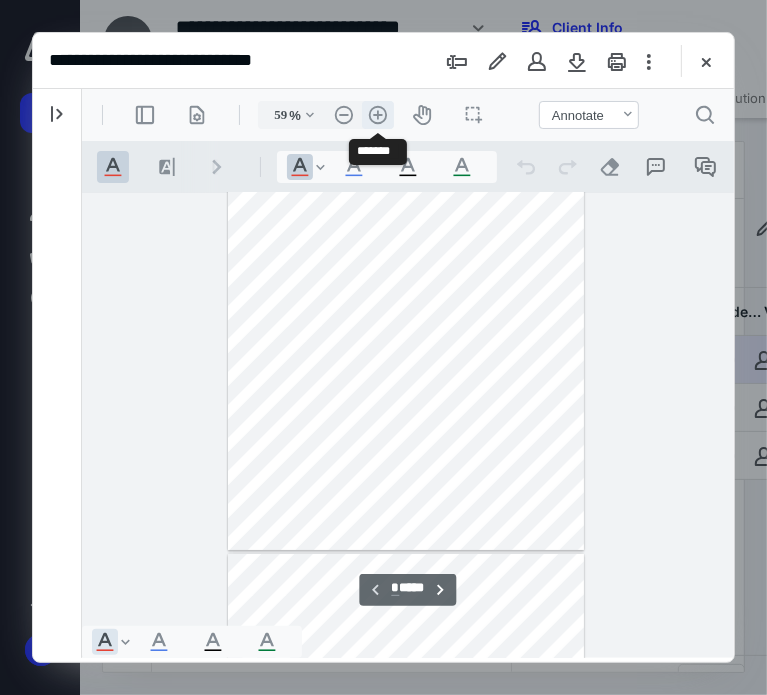 click on ".cls-1{fill:#abb0c4;} icon - header - zoom - in - line" at bounding box center (377, 114) 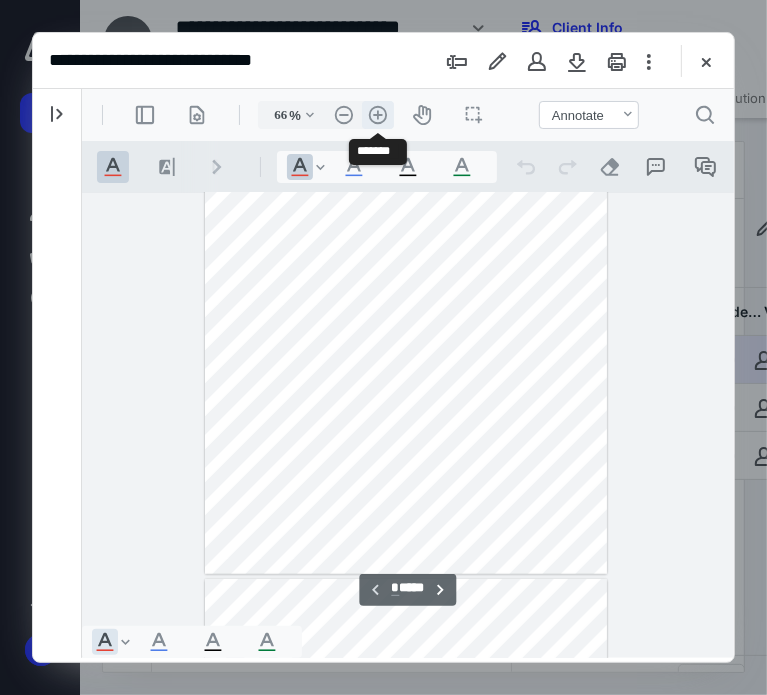 click on ".cls-1{fill:#abb0c4;} icon - header - zoom - in - line" at bounding box center (377, 114) 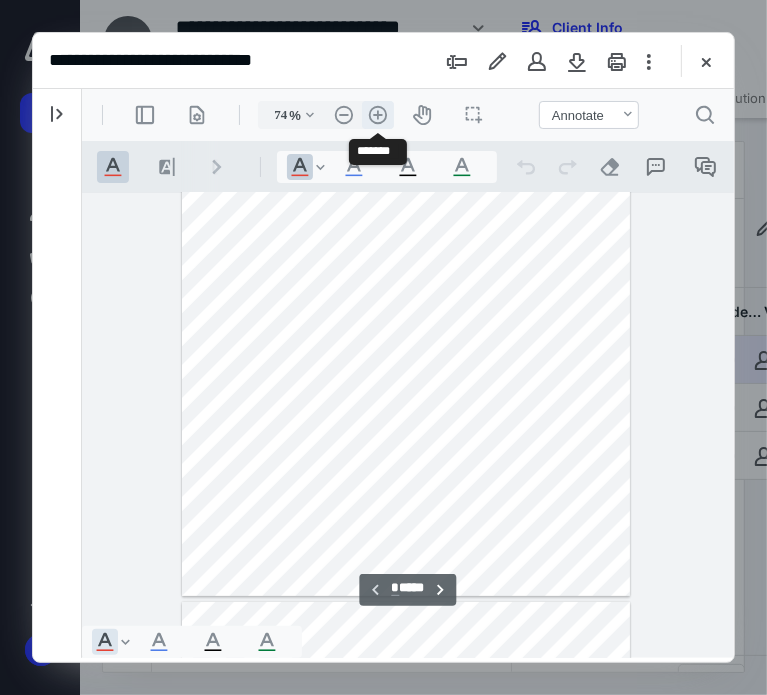 click on ".cls-1{fill:#abb0c4;} icon - header - zoom - in - line" at bounding box center (377, 114) 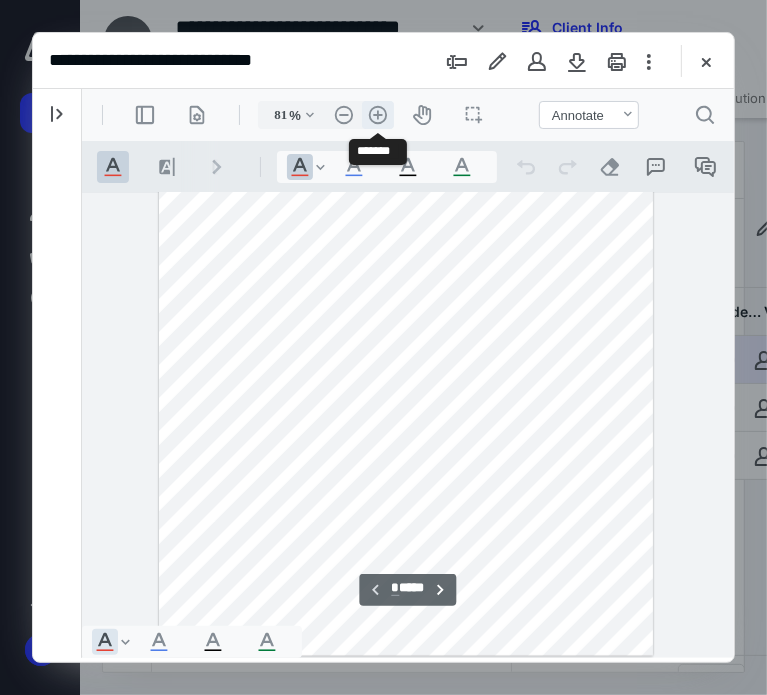 scroll, scrollTop: 216, scrollLeft: 0, axis: vertical 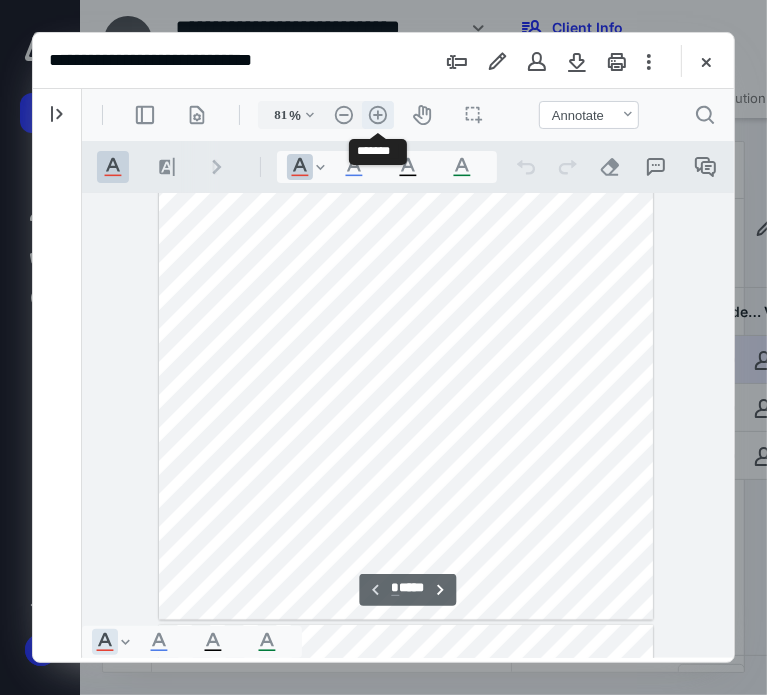 click on ".cls-1{fill:#abb0c4;} icon - header - zoom - in - line" at bounding box center [377, 114] 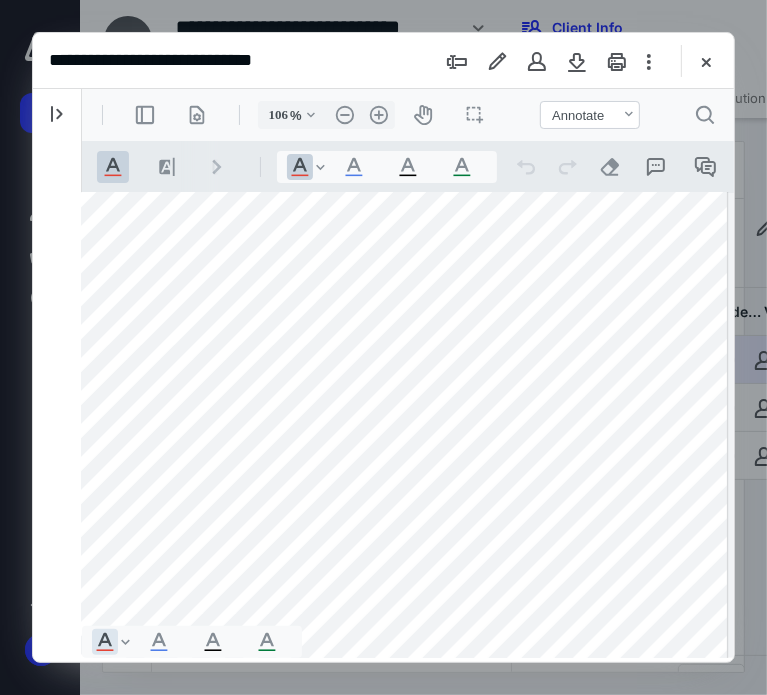 scroll, scrollTop: 0, scrollLeft: 6, axis: horizontal 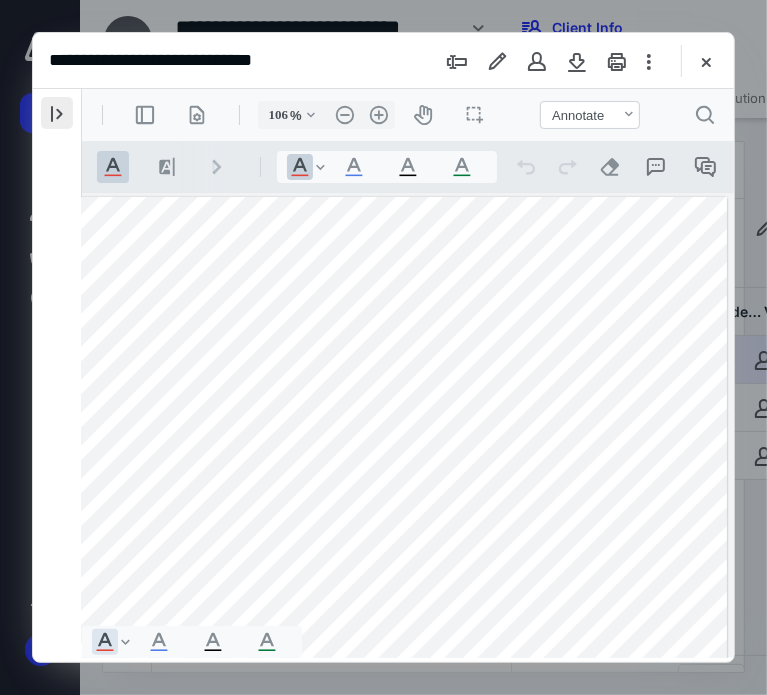 click at bounding box center (57, 113) 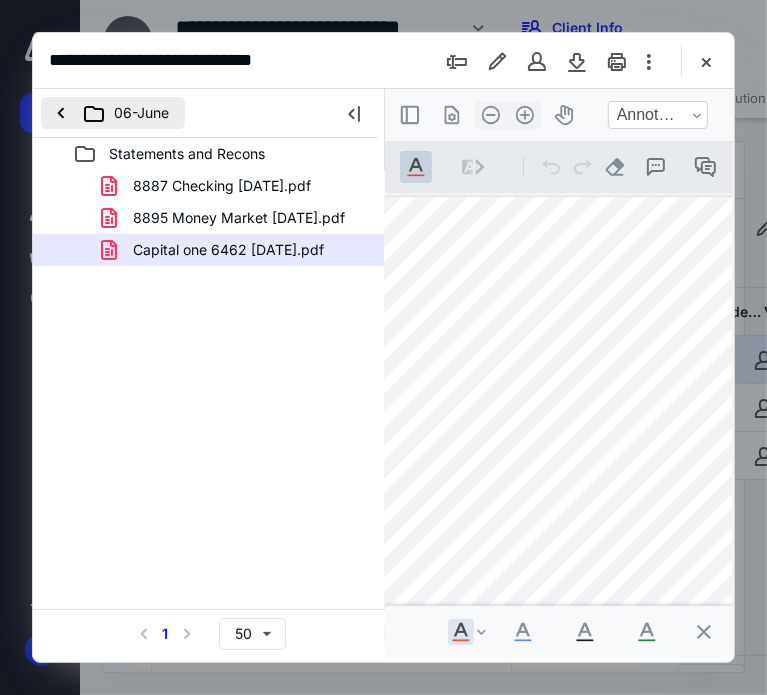 click on "06-June" at bounding box center (113, 113) 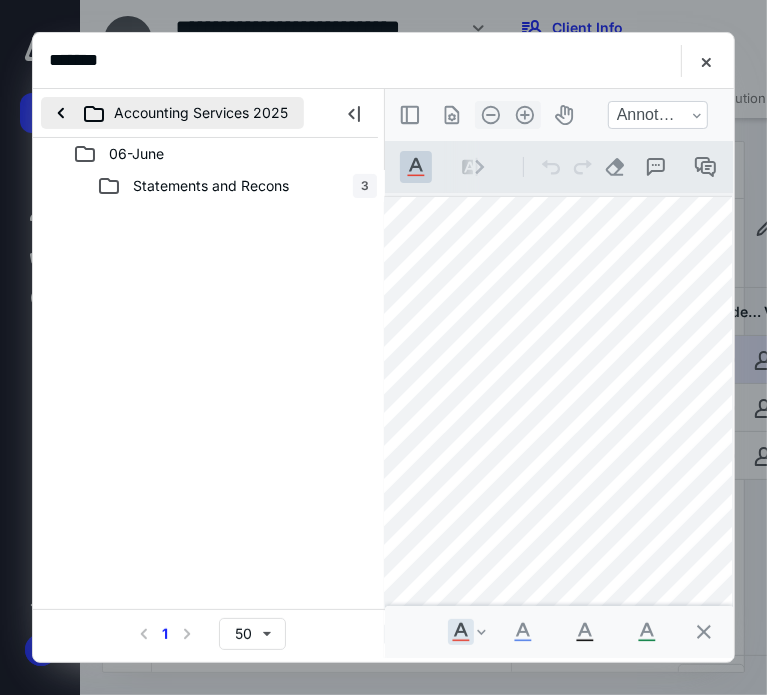 click on "Accounting Services 2025" at bounding box center [172, 113] 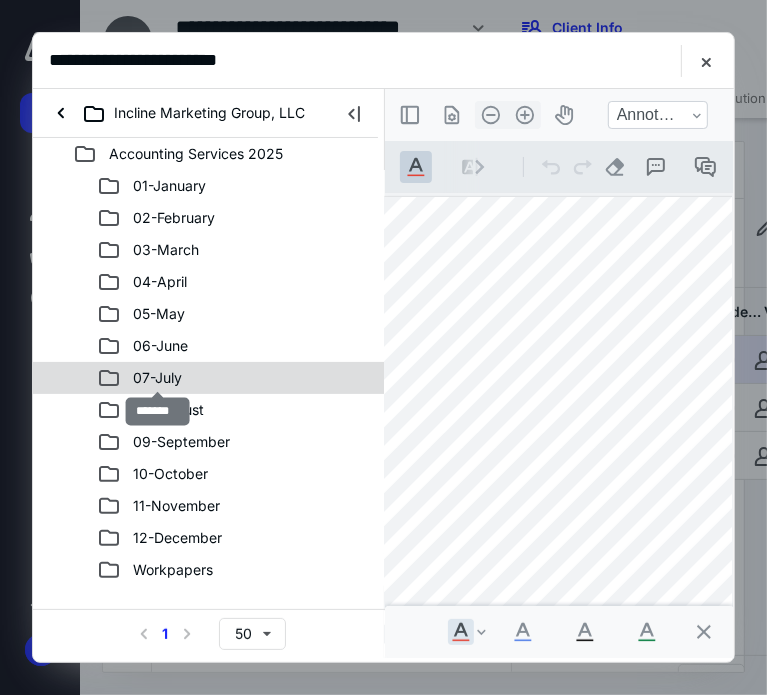 click on "07-July" at bounding box center (157, 378) 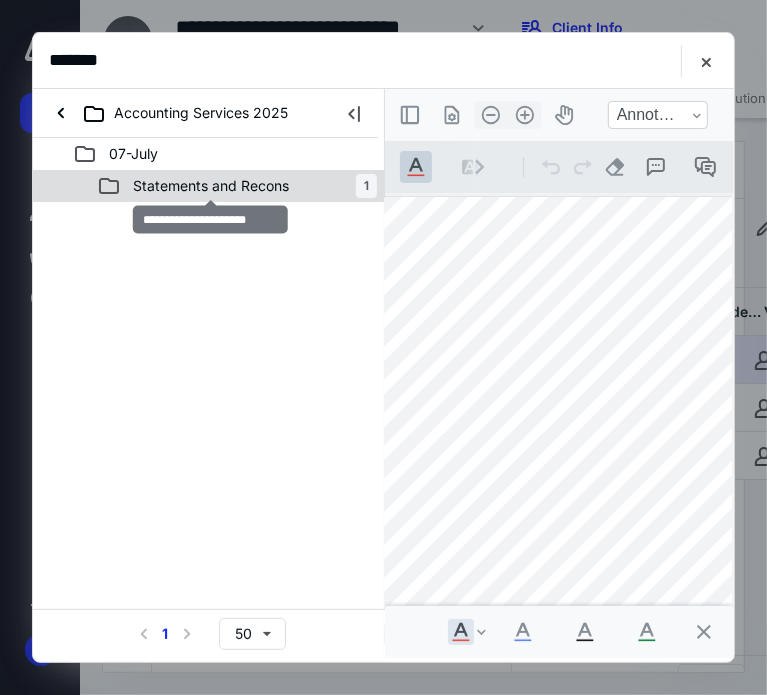 click on "Statements and Recons" at bounding box center [211, 186] 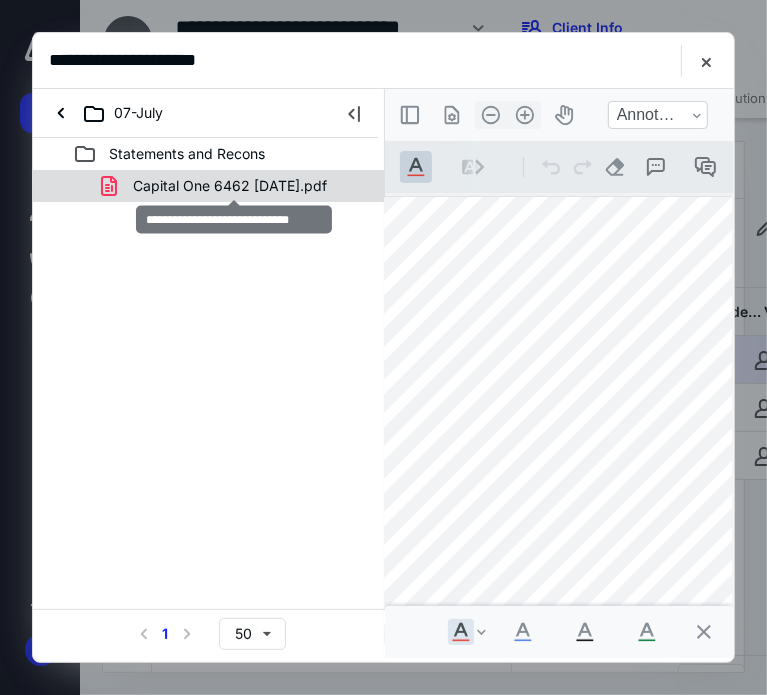 click on "Capital One 6462 [DATE].pdf" at bounding box center [230, 186] 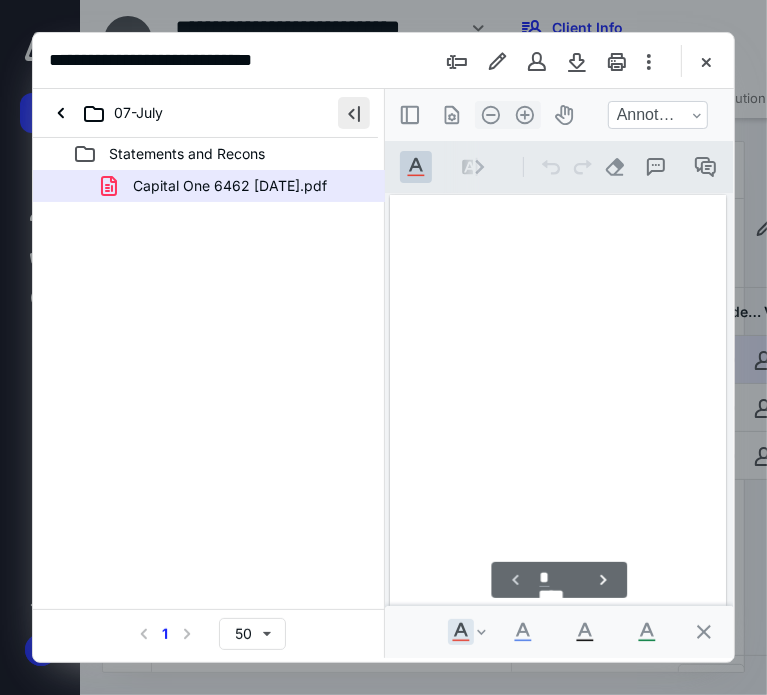 click at bounding box center [354, 113] 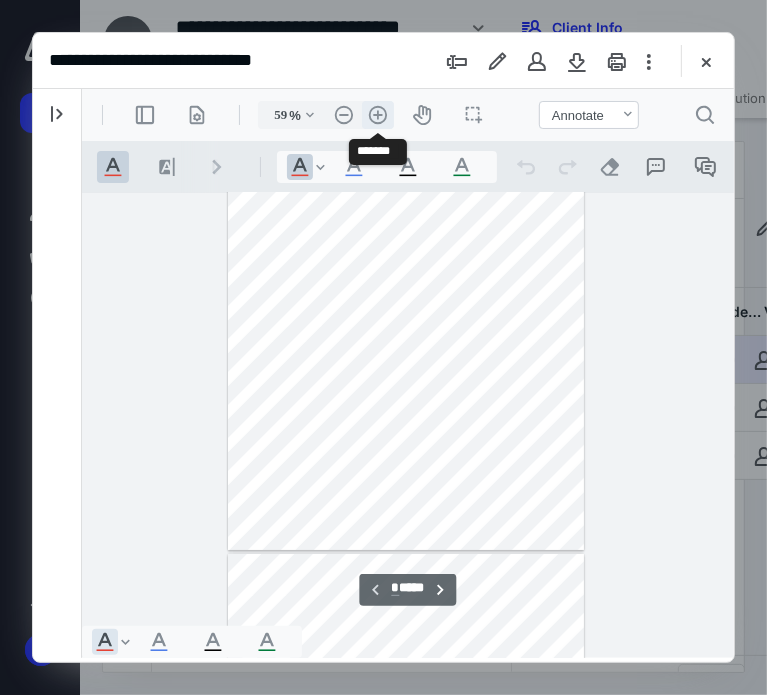 click on ".cls-1{fill:#abb0c4;} icon - header - zoom - in - line" at bounding box center (377, 114) 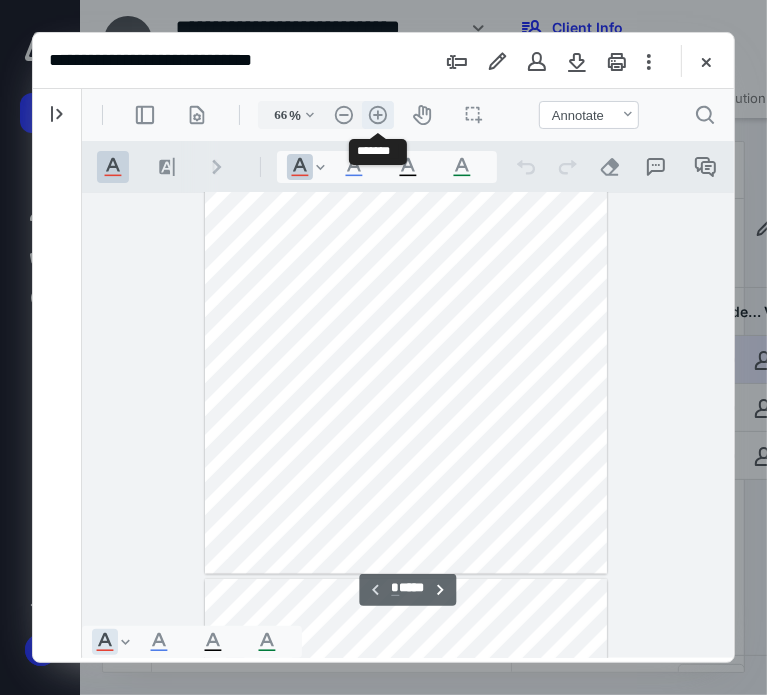 click on ".cls-1{fill:#abb0c4;} icon - header - zoom - in - line" at bounding box center (377, 114) 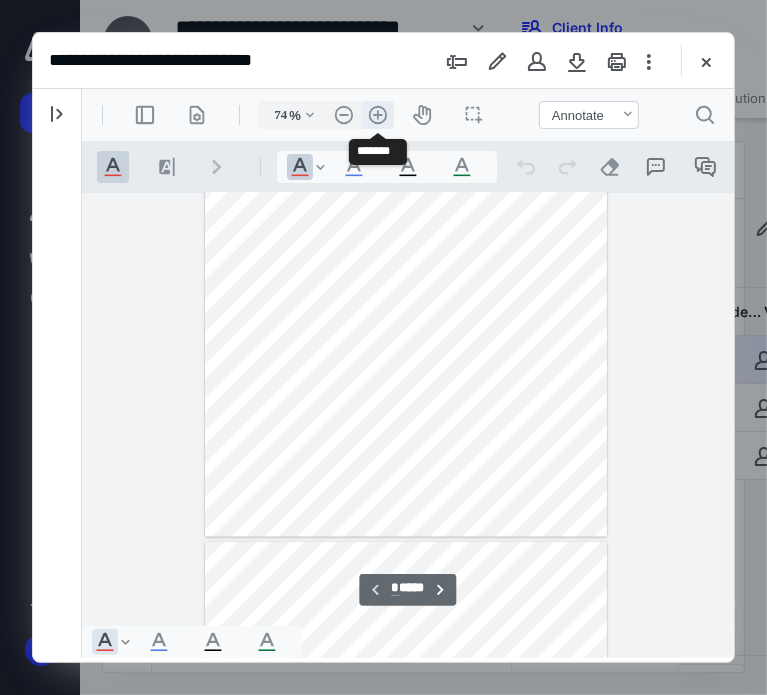 click on ".cls-1{fill:#abb0c4;} icon - header - zoom - in - line" at bounding box center (377, 114) 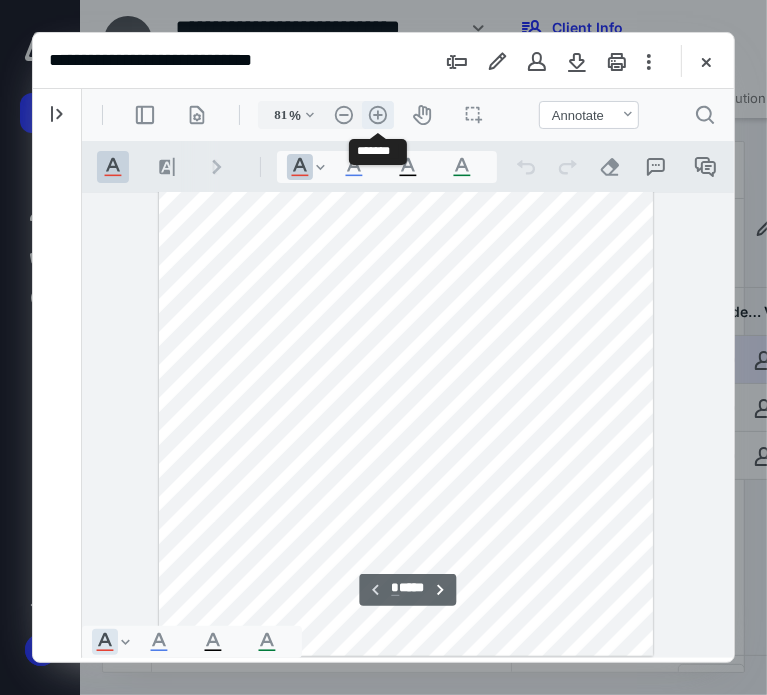 scroll, scrollTop: 216, scrollLeft: 0, axis: vertical 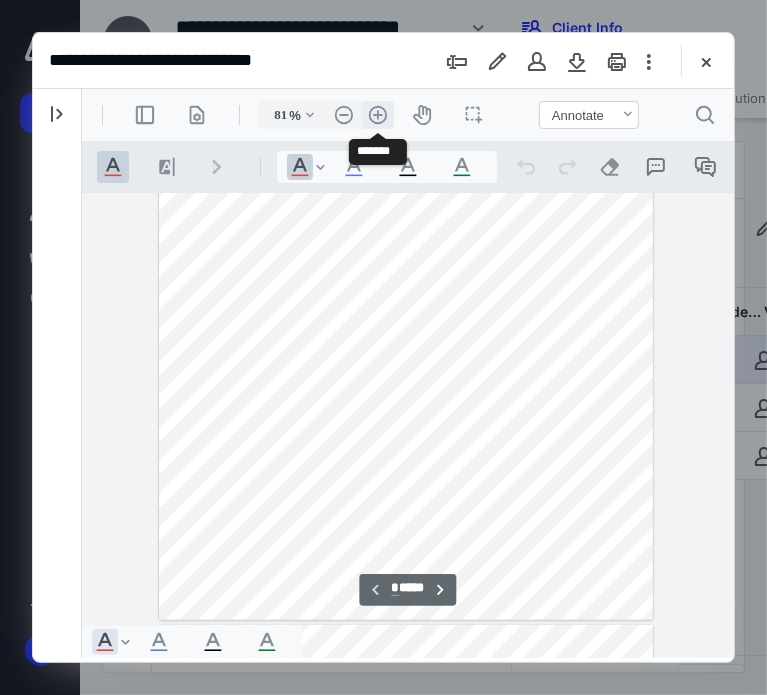 click on ".cls-1{fill:#abb0c4;} icon - header - zoom - in - line" at bounding box center (377, 114) 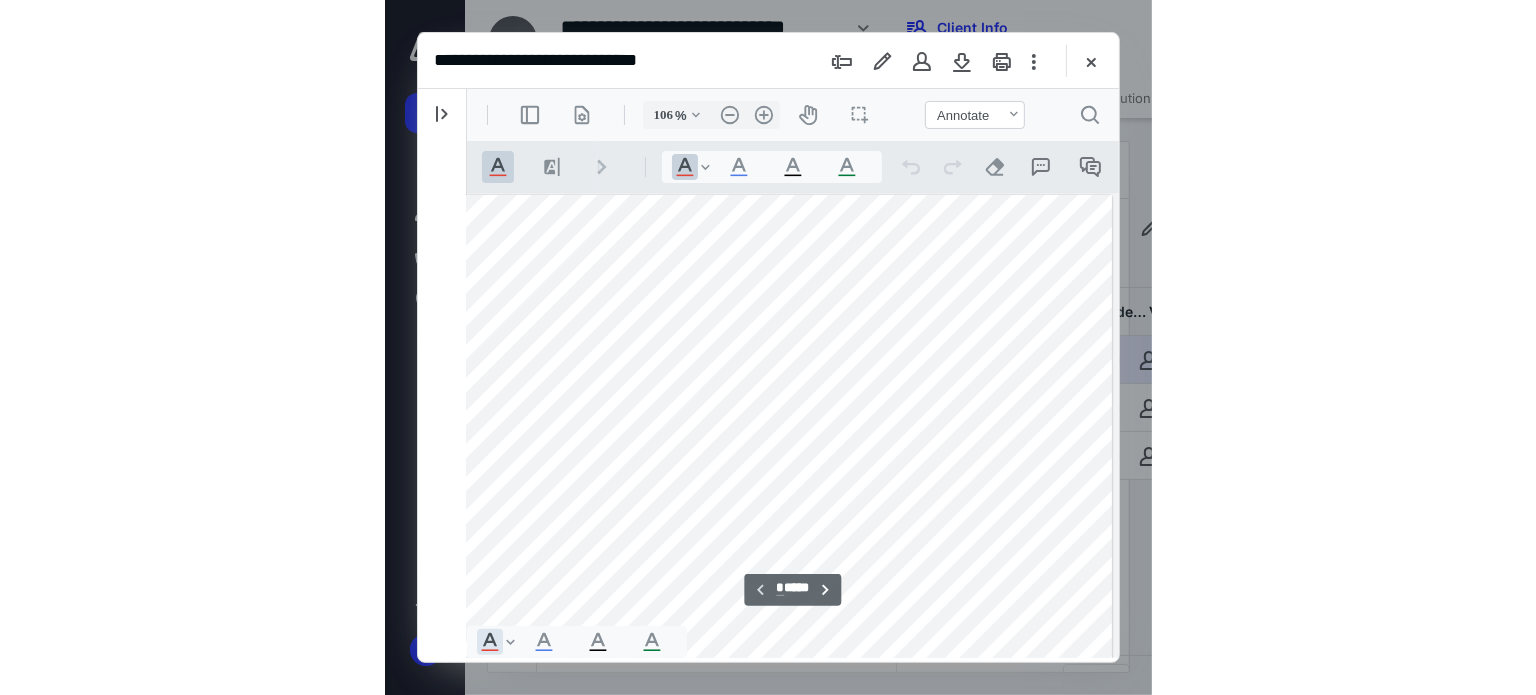 scroll, scrollTop: 3, scrollLeft: 6, axis: both 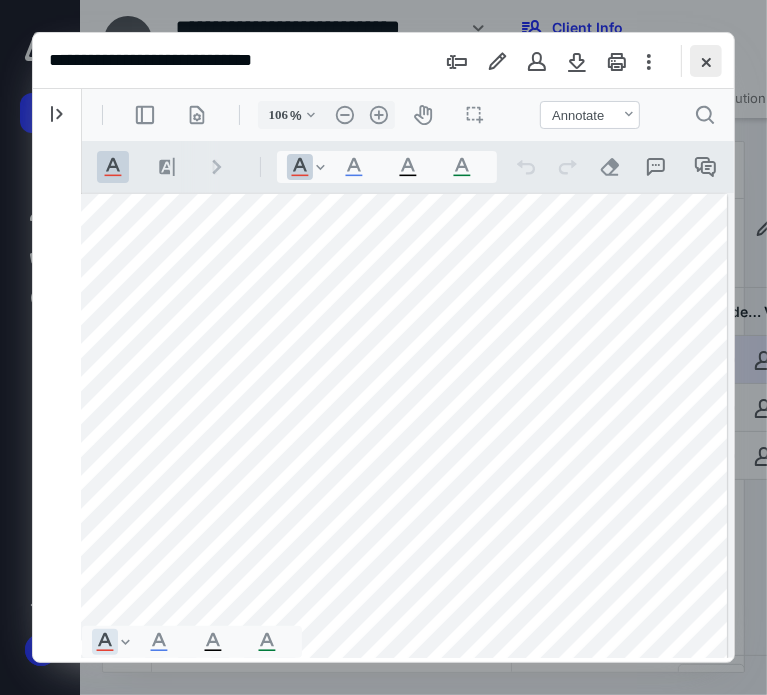 click at bounding box center [706, 61] 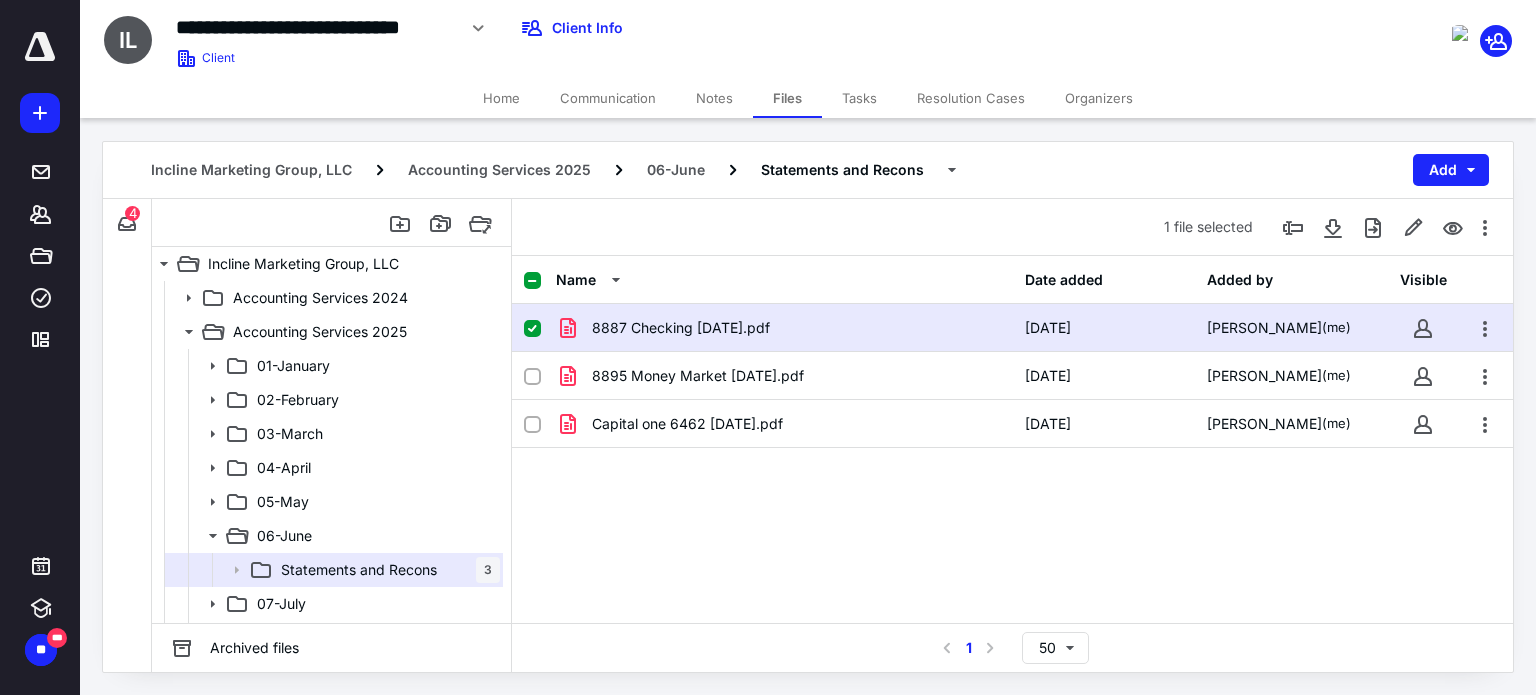 click on "8887 Checking [DATE].pdf [DATE] [PERSON_NAME]  (me) 8895 Money Market [DATE].pdf [DATE] [PERSON_NAME]  (me) Capital one 6462 [DATE].pdf [DATE] [PERSON_NAME]  (me)" at bounding box center (1012, 454) 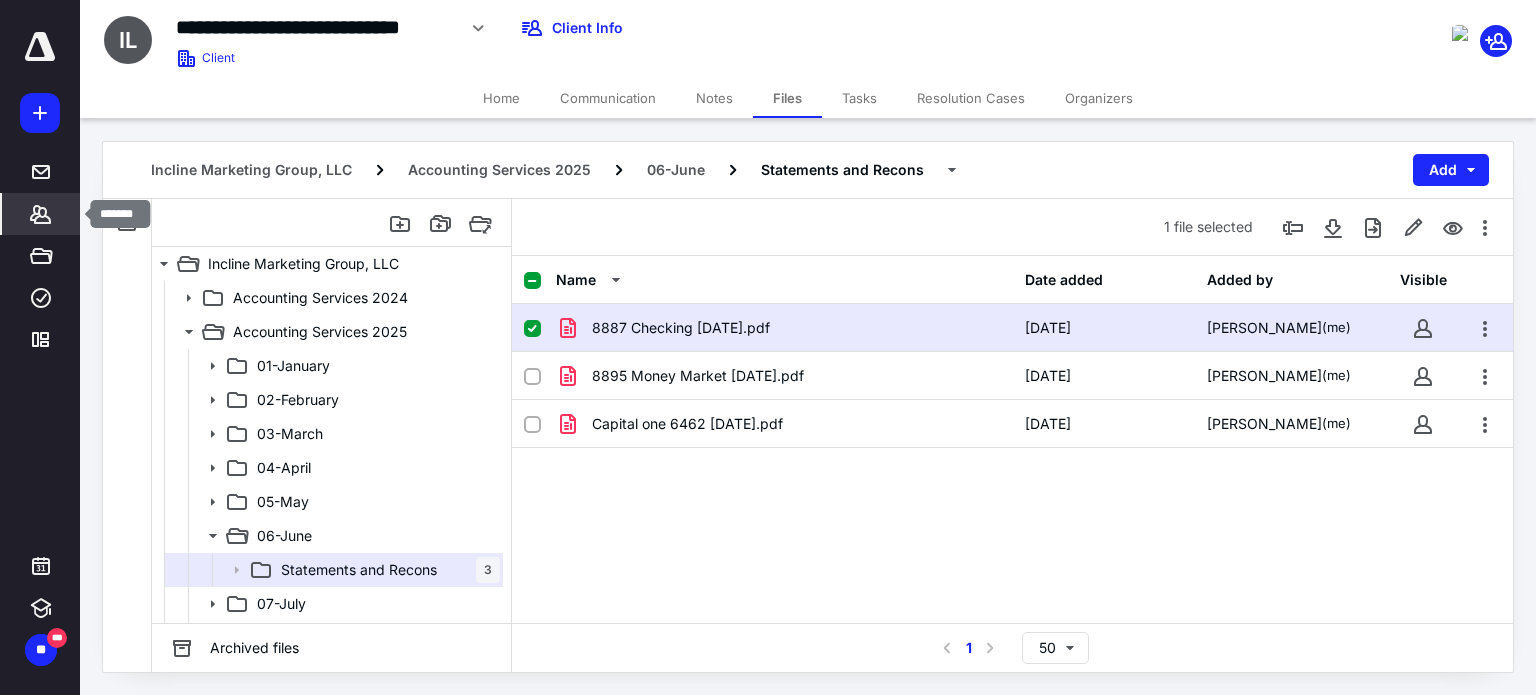 click 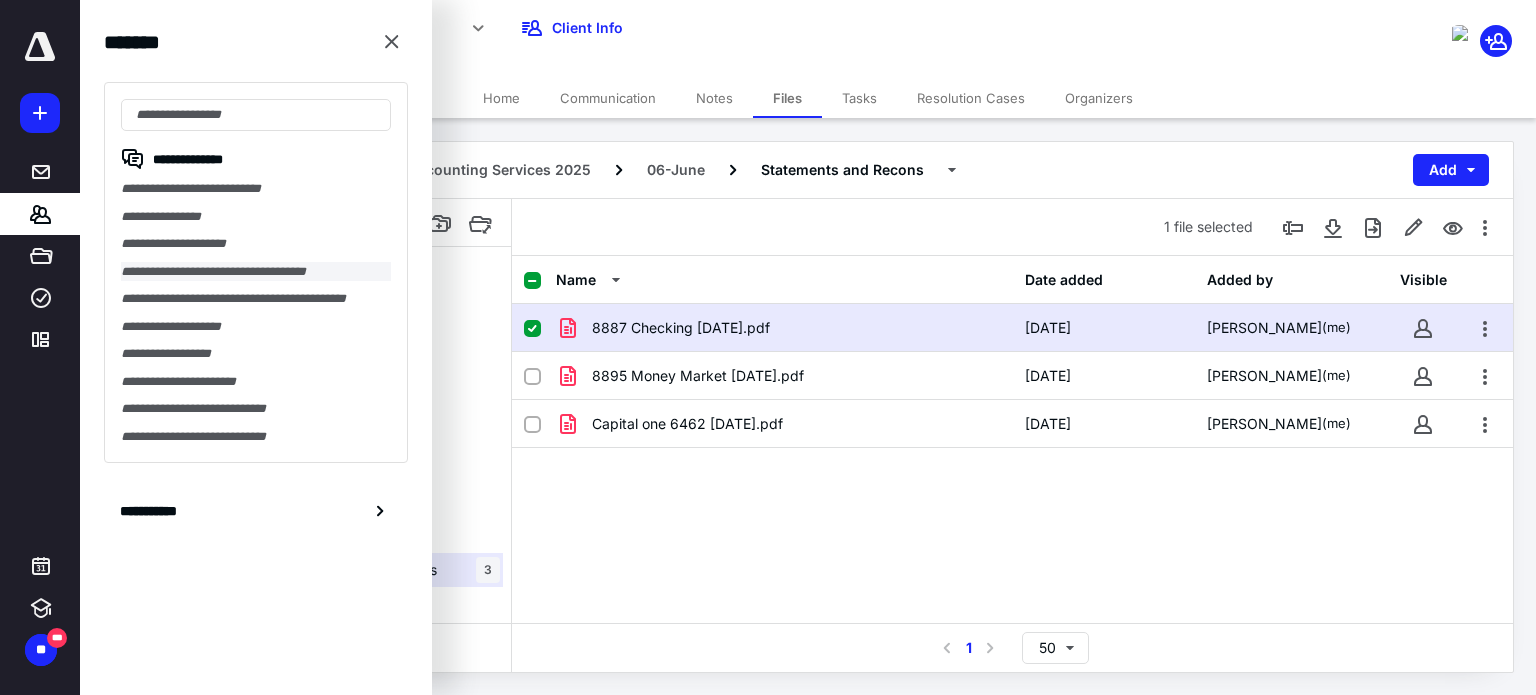 click on "**********" at bounding box center (256, 272) 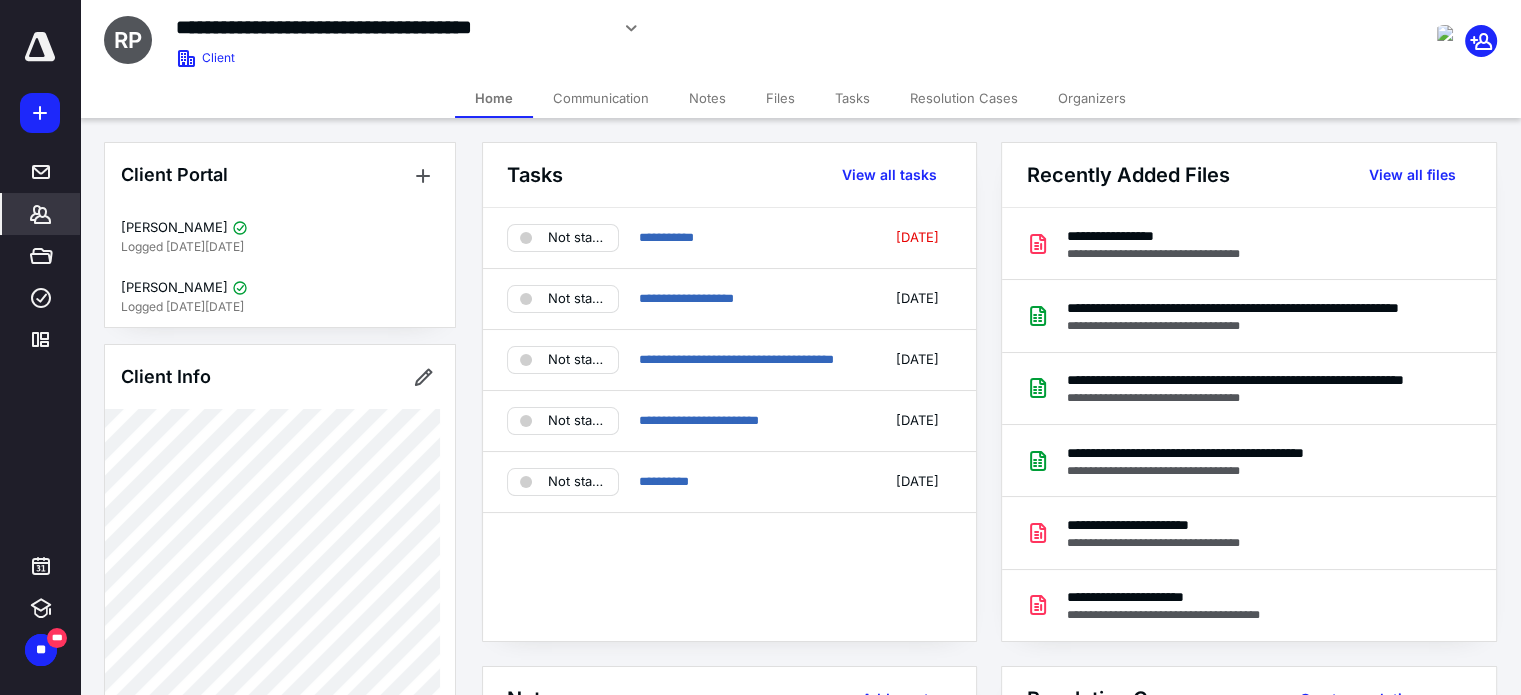 click on "Files" at bounding box center (780, 98) 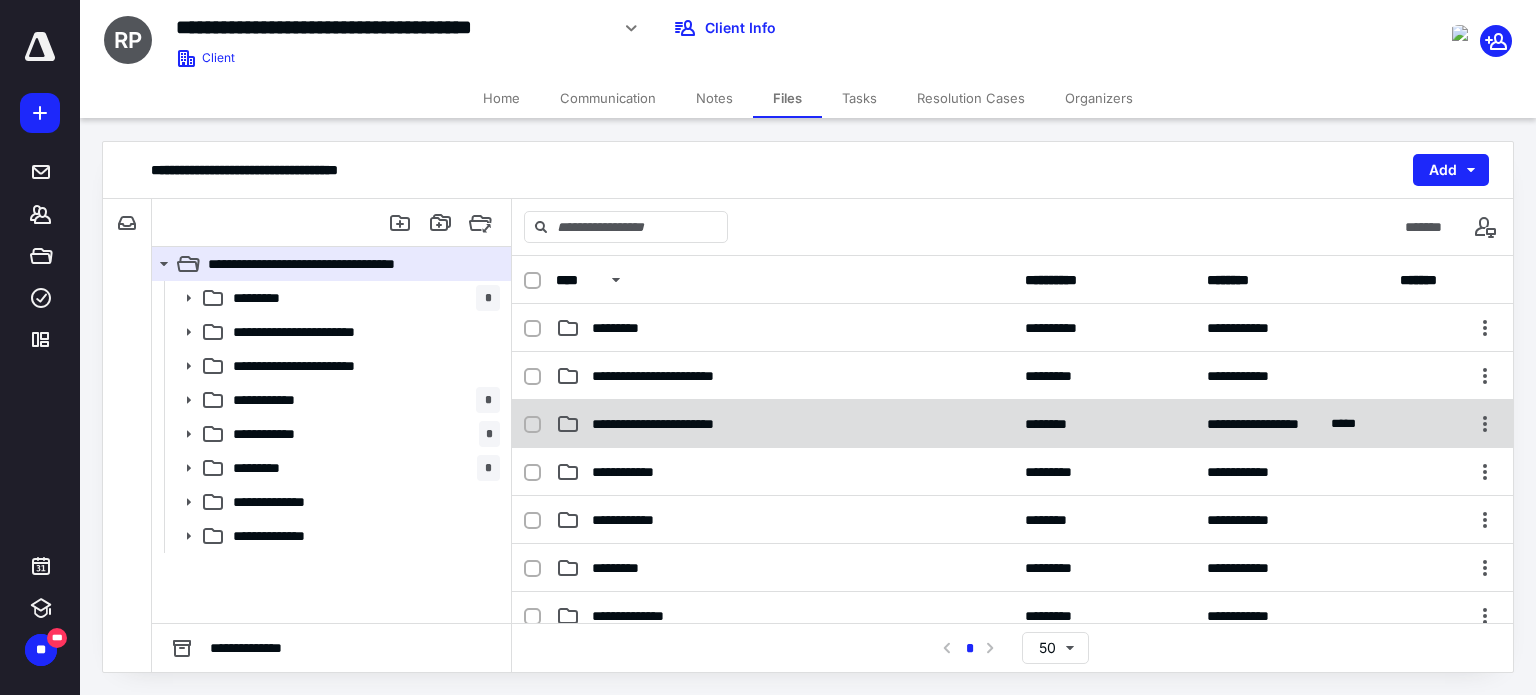 click on "**********" at bounding box center [1012, 424] 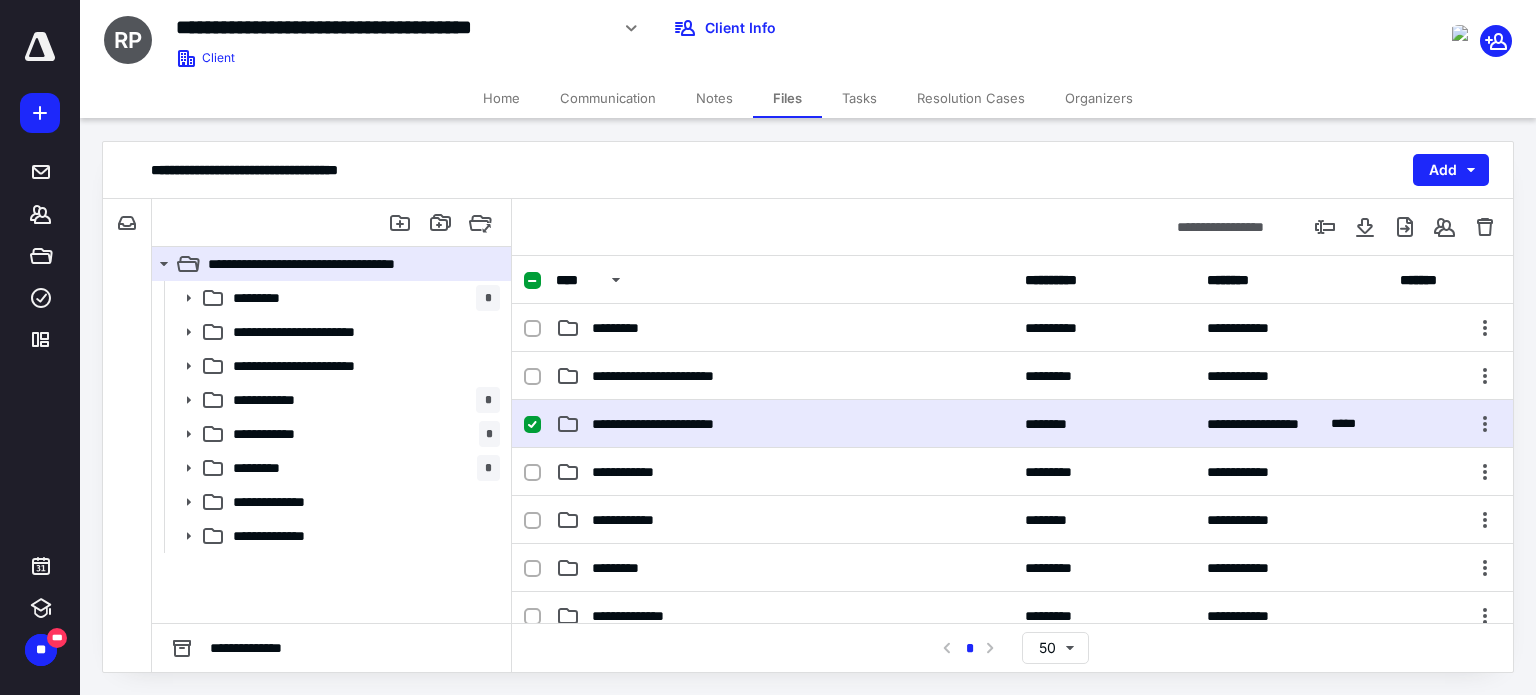 click on "**********" at bounding box center (1012, 424) 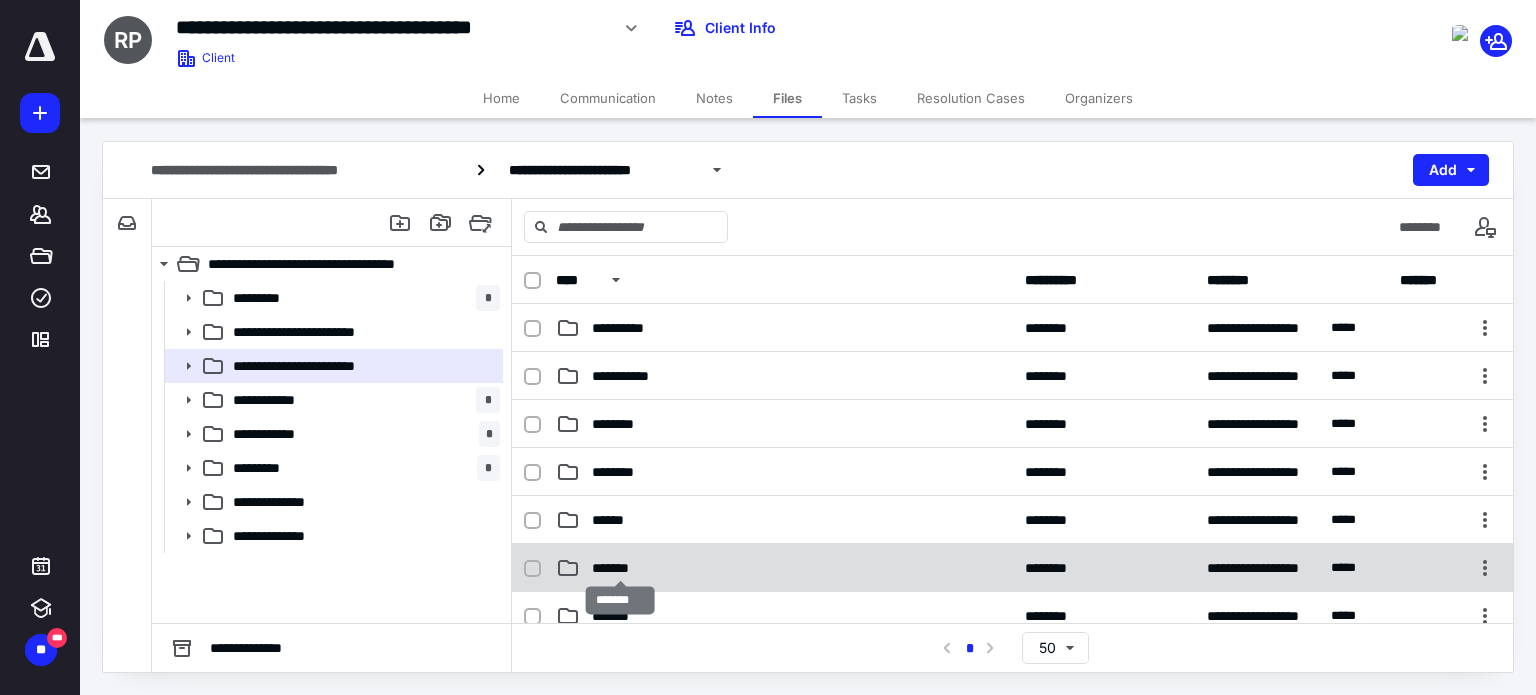click on "*******" at bounding box center [620, 568] 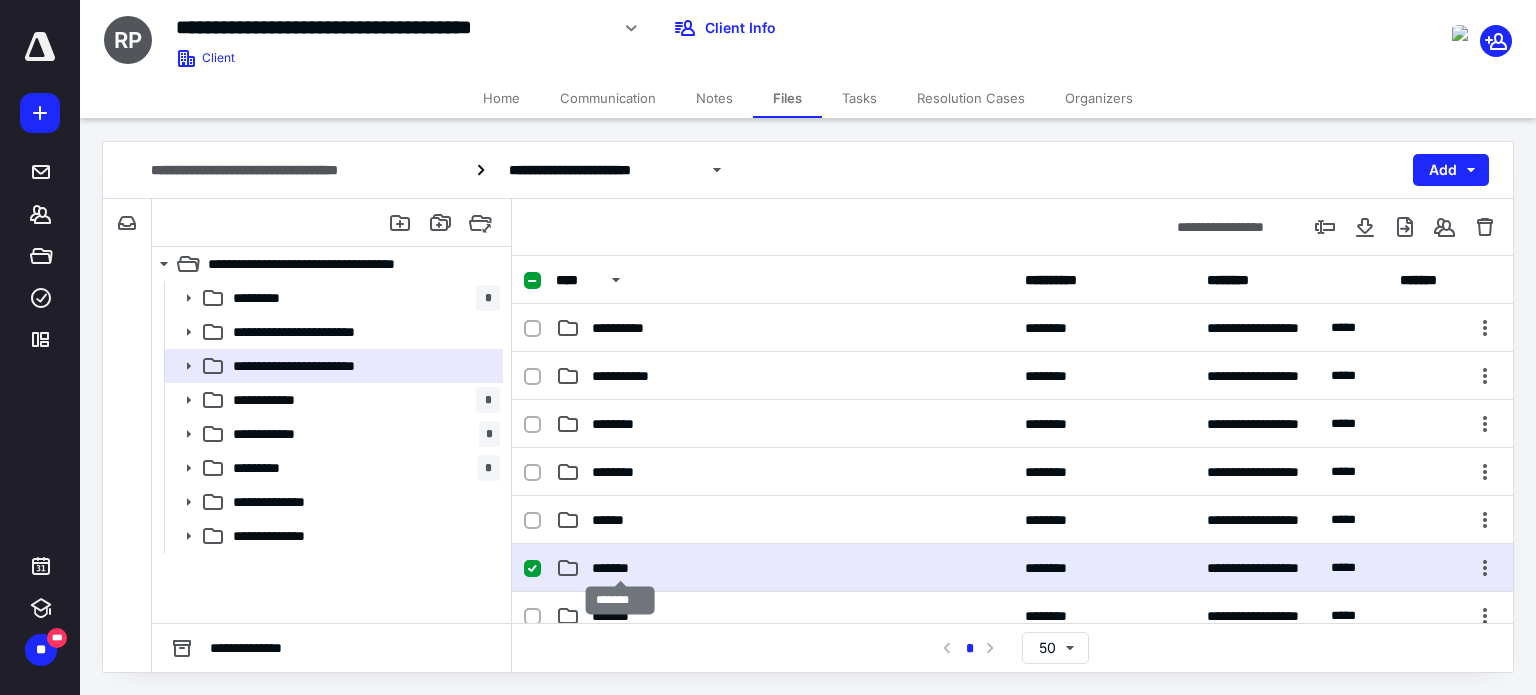 click on "*******" at bounding box center [620, 568] 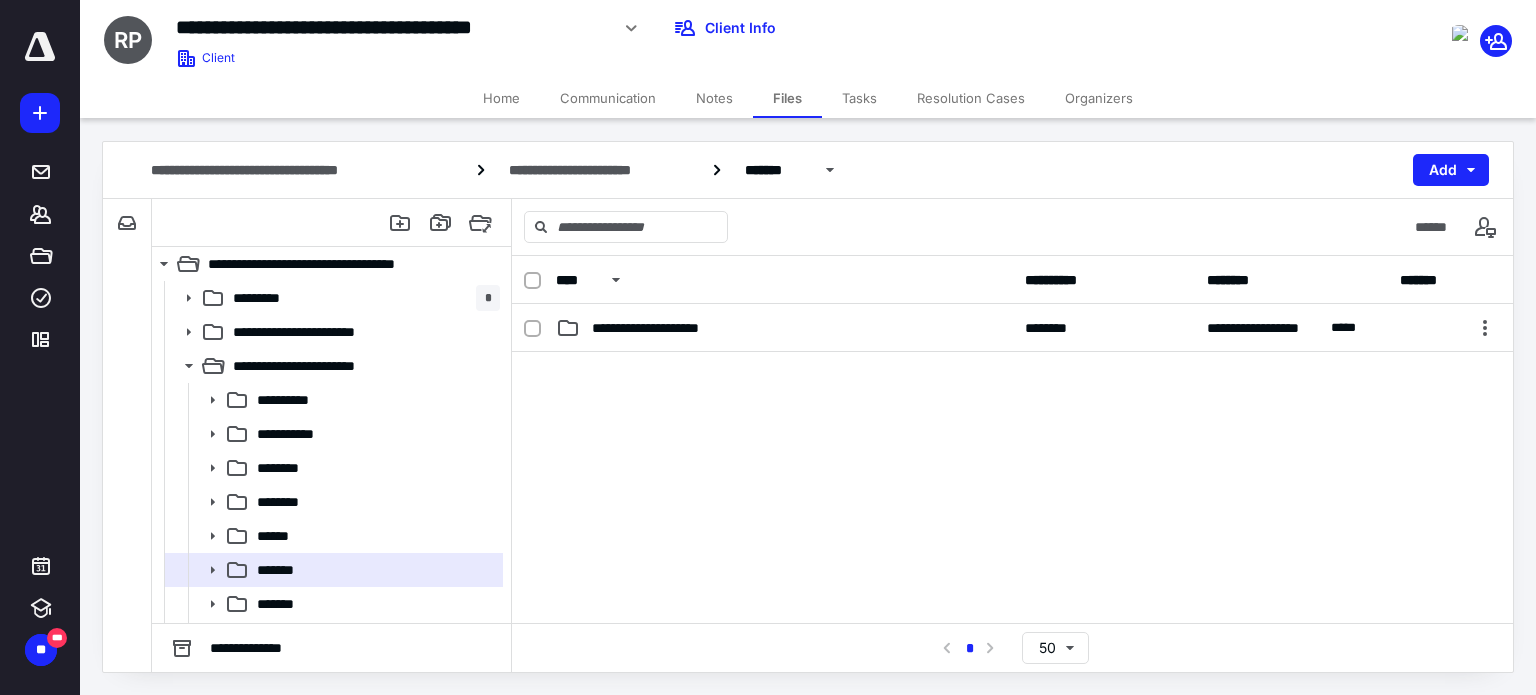 click on "**********" at bounding box center (1012, 328) 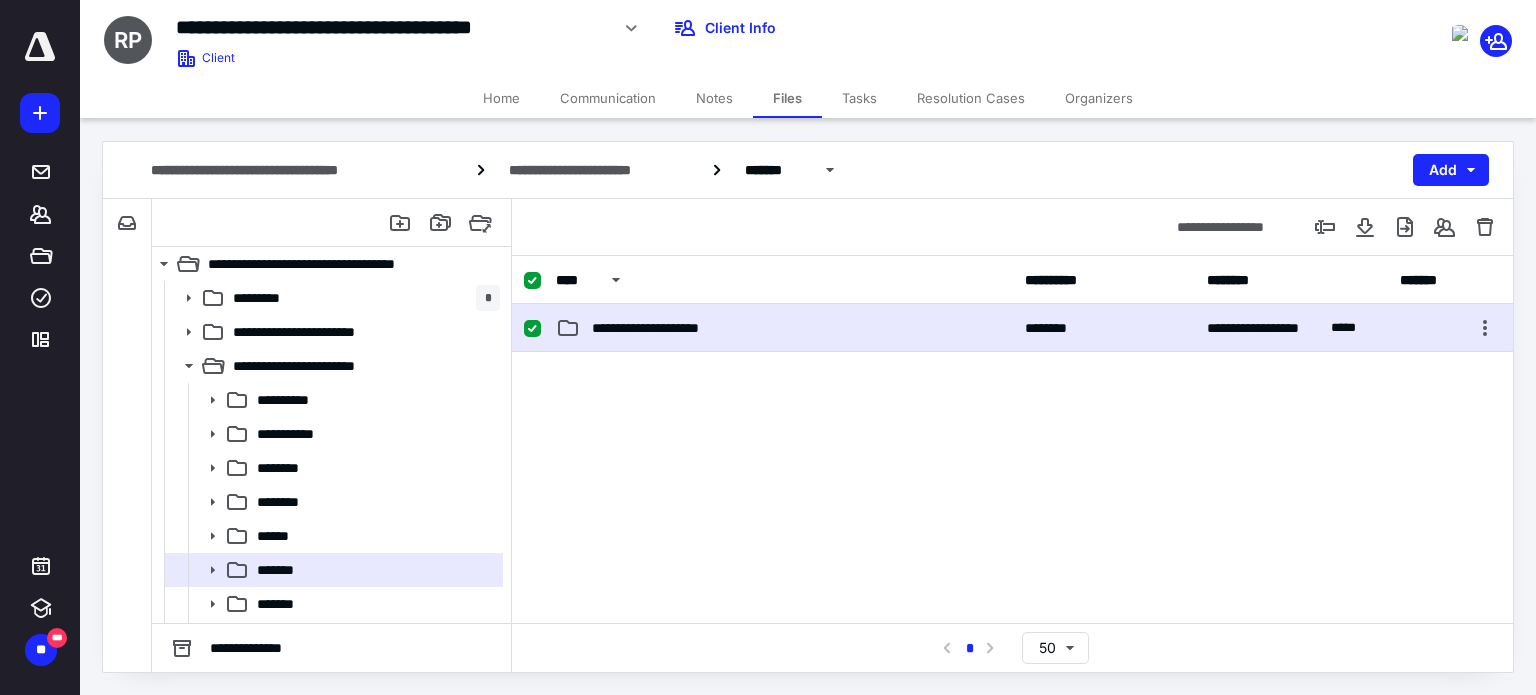 click on "**********" at bounding box center [1012, 328] 